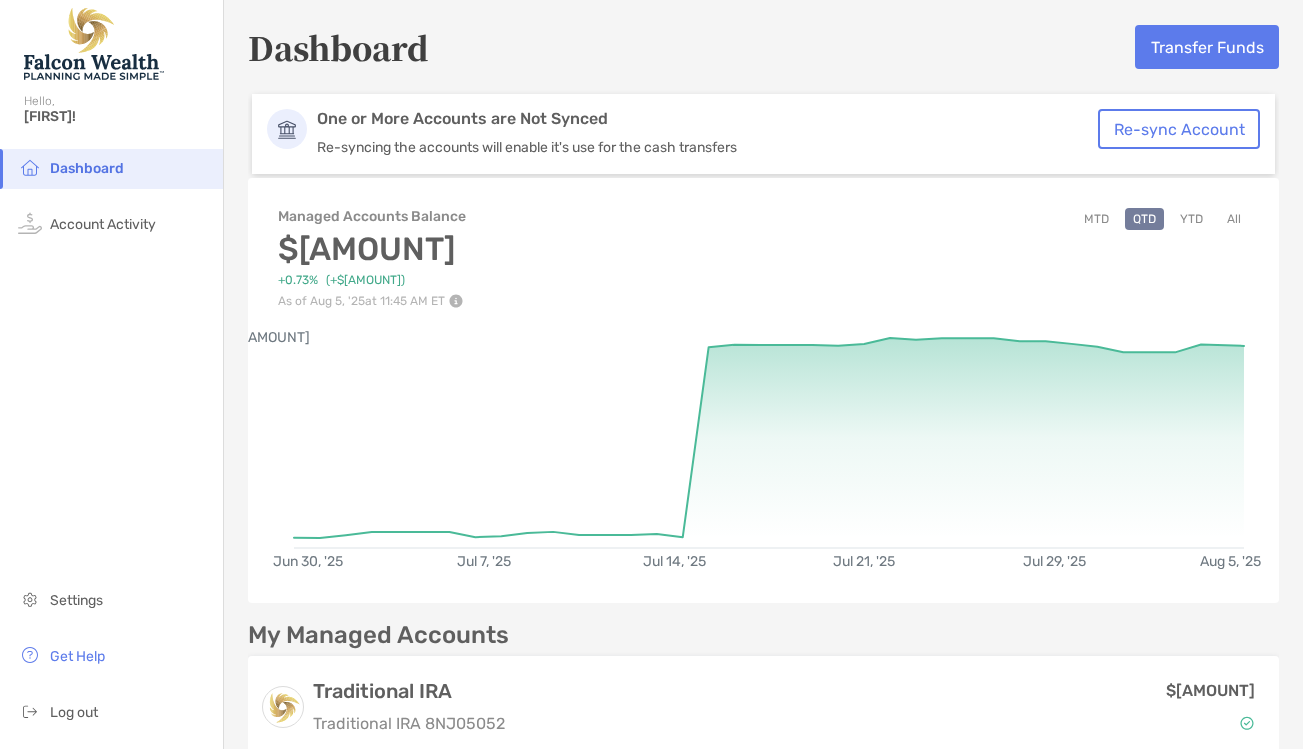 scroll, scrollTop: 0, scrollLeft: 0, axis: both 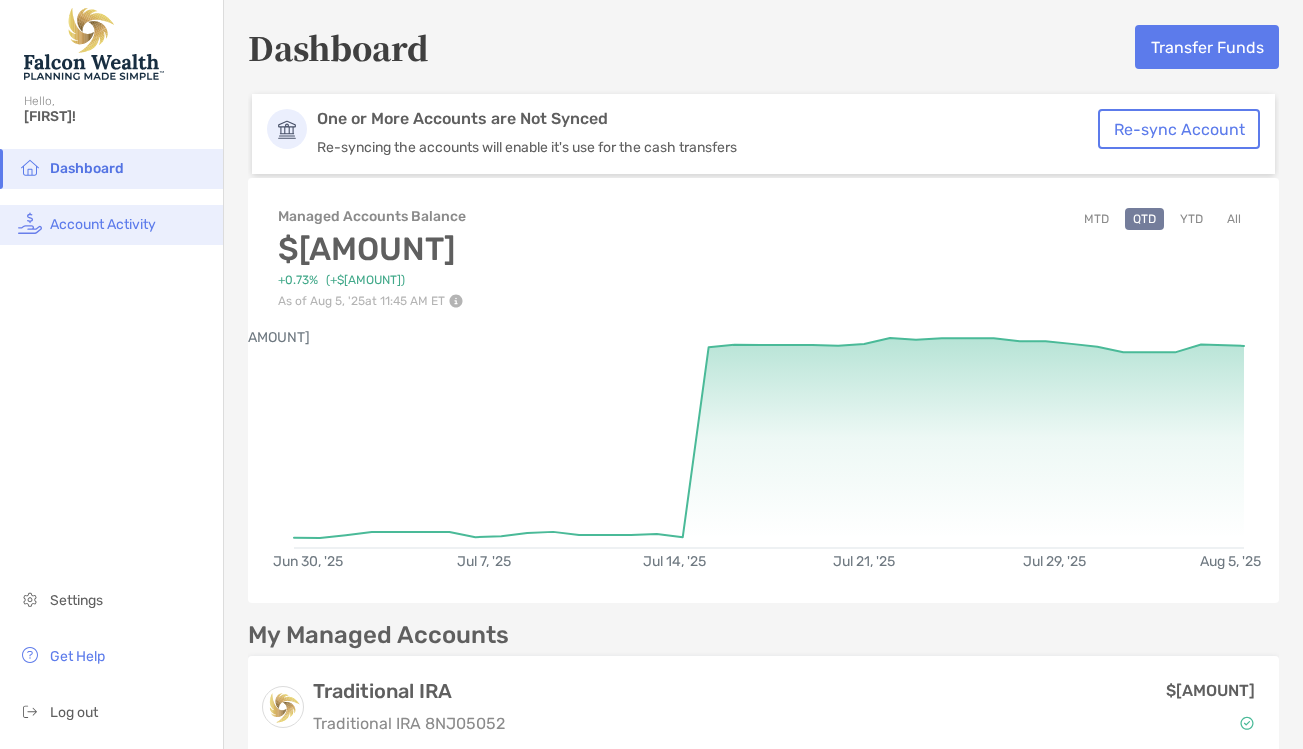 click on "Account Activity" at bounding box center (103, 224) 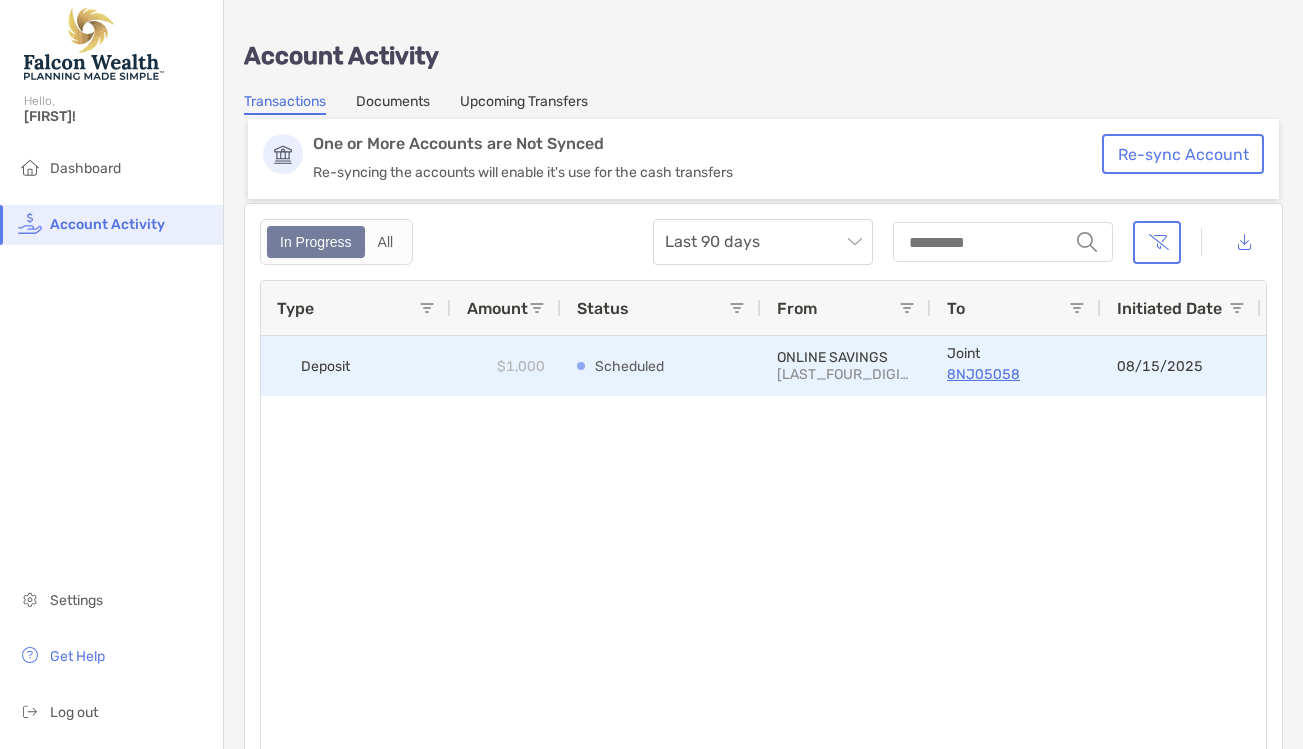 click on "Scheduled" at bounding box center (661, 366) 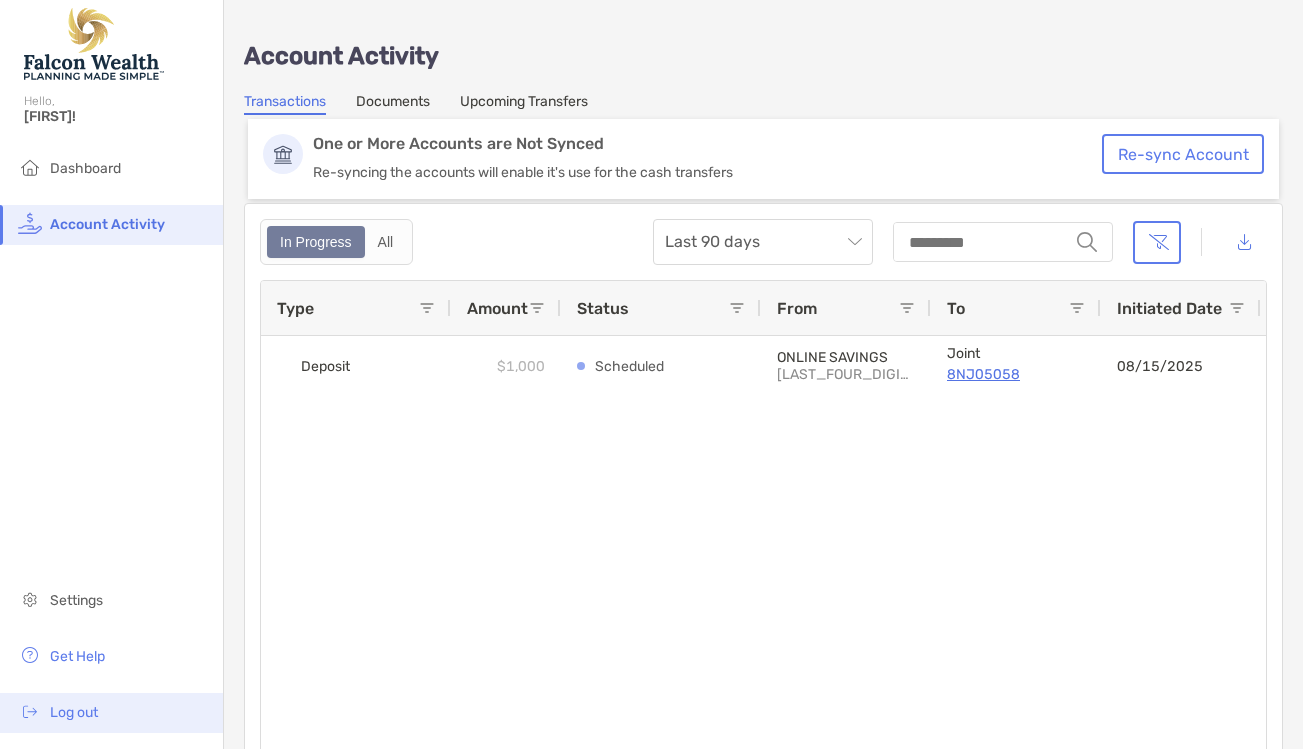 click on "Log out" at bounding box center (74, 712) 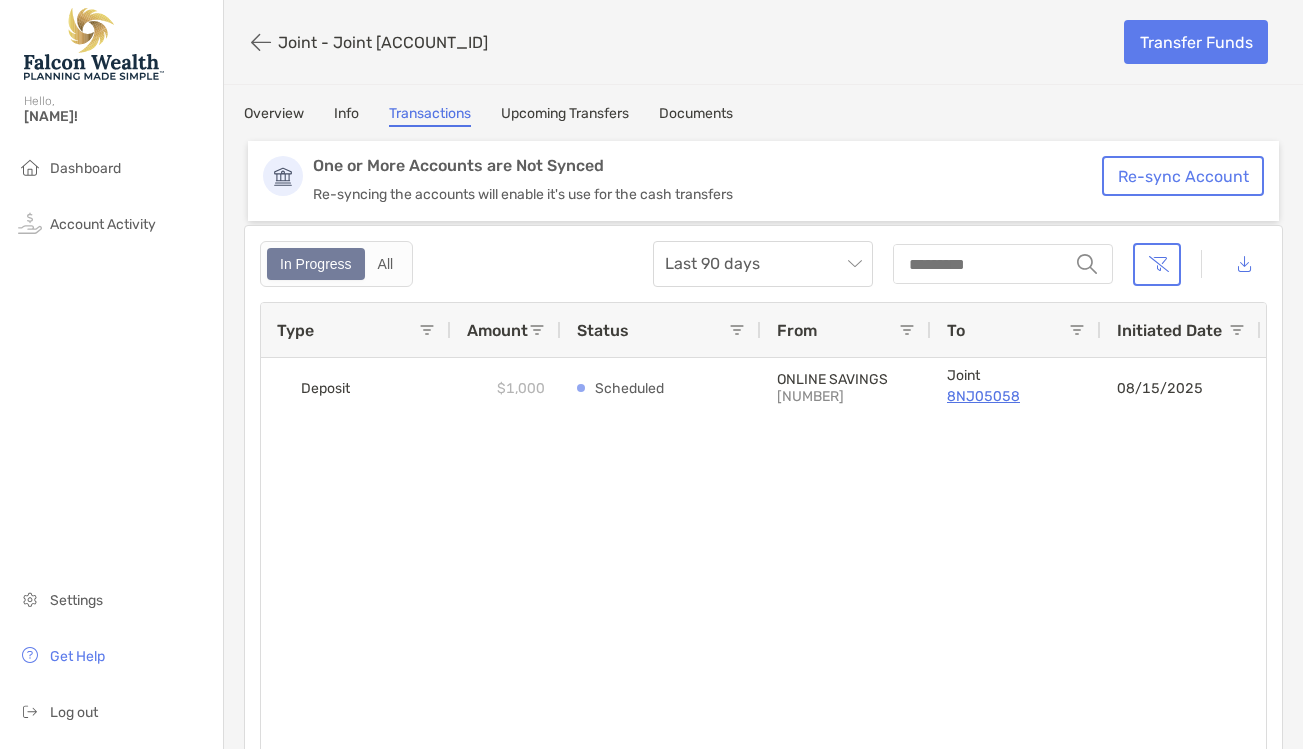scroll, scrollTop: 0, scrollLeft: 0, axis: both 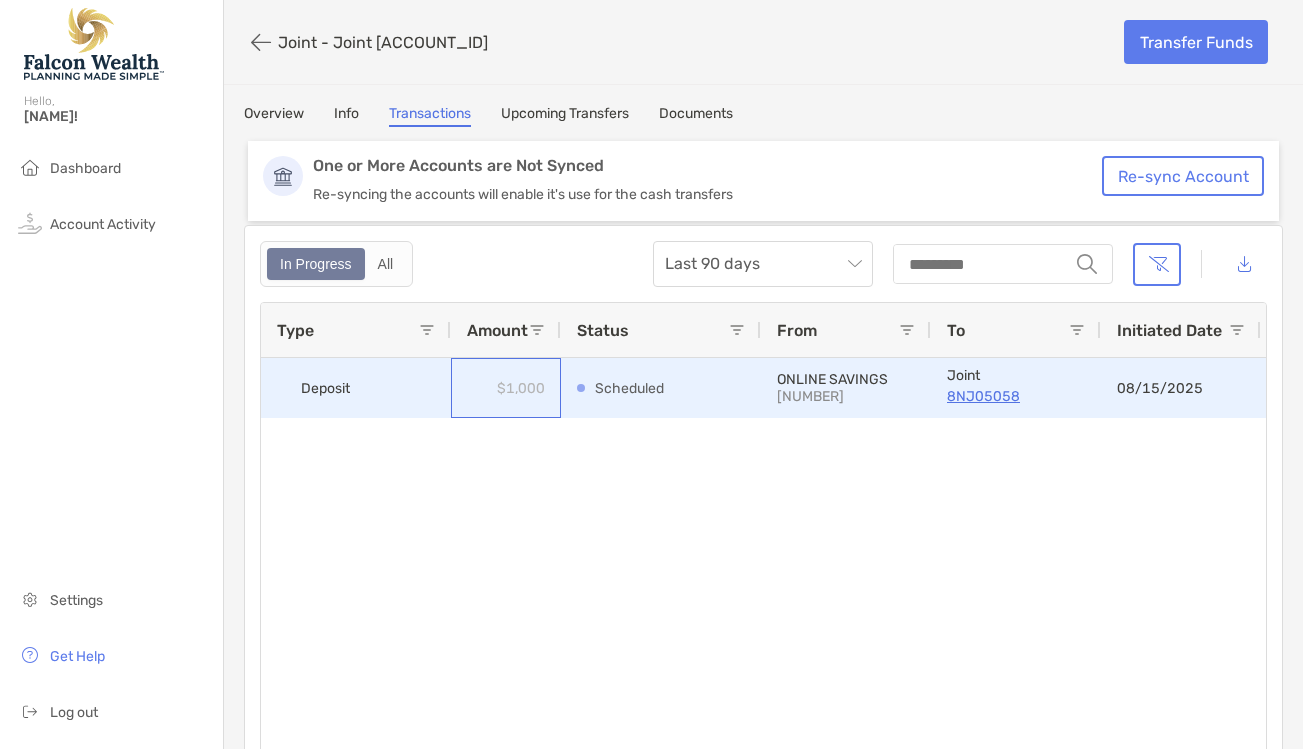 click on "$1,000" at bounding box center [506, 388] 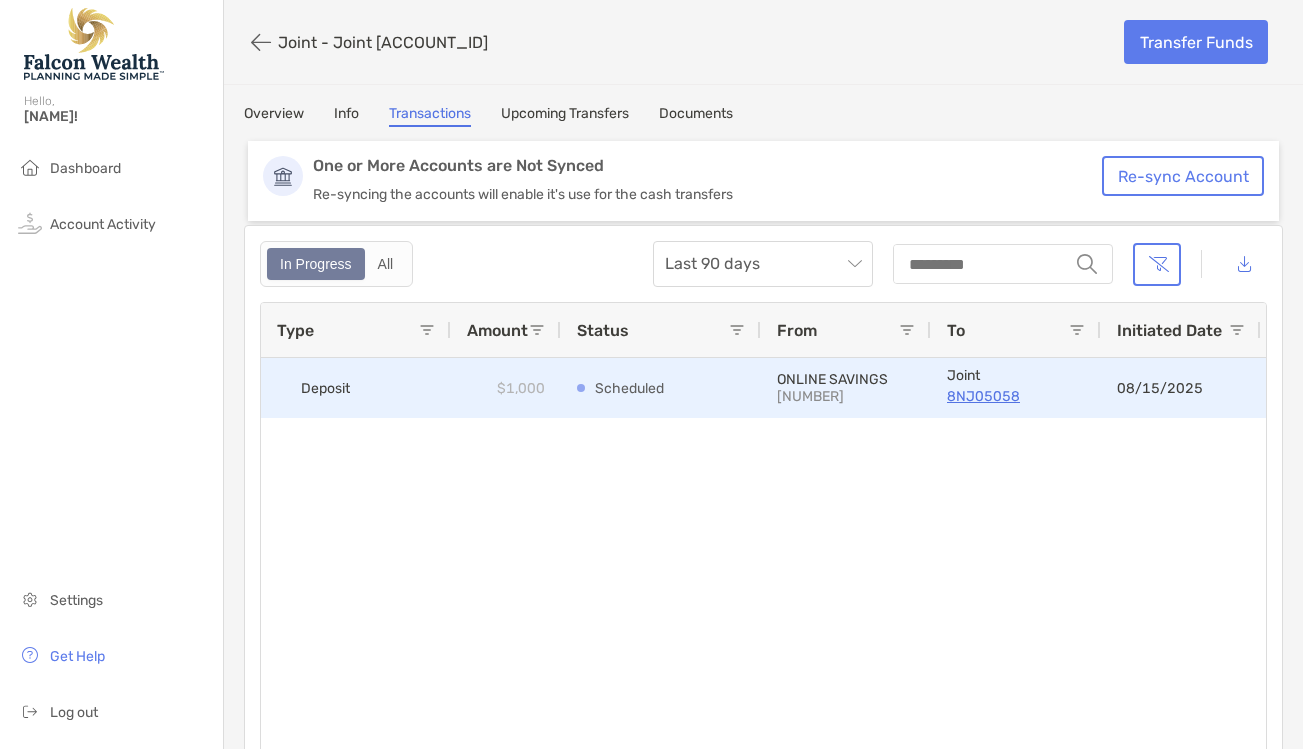 click on "Deposit" at bounding box center [325, 388] 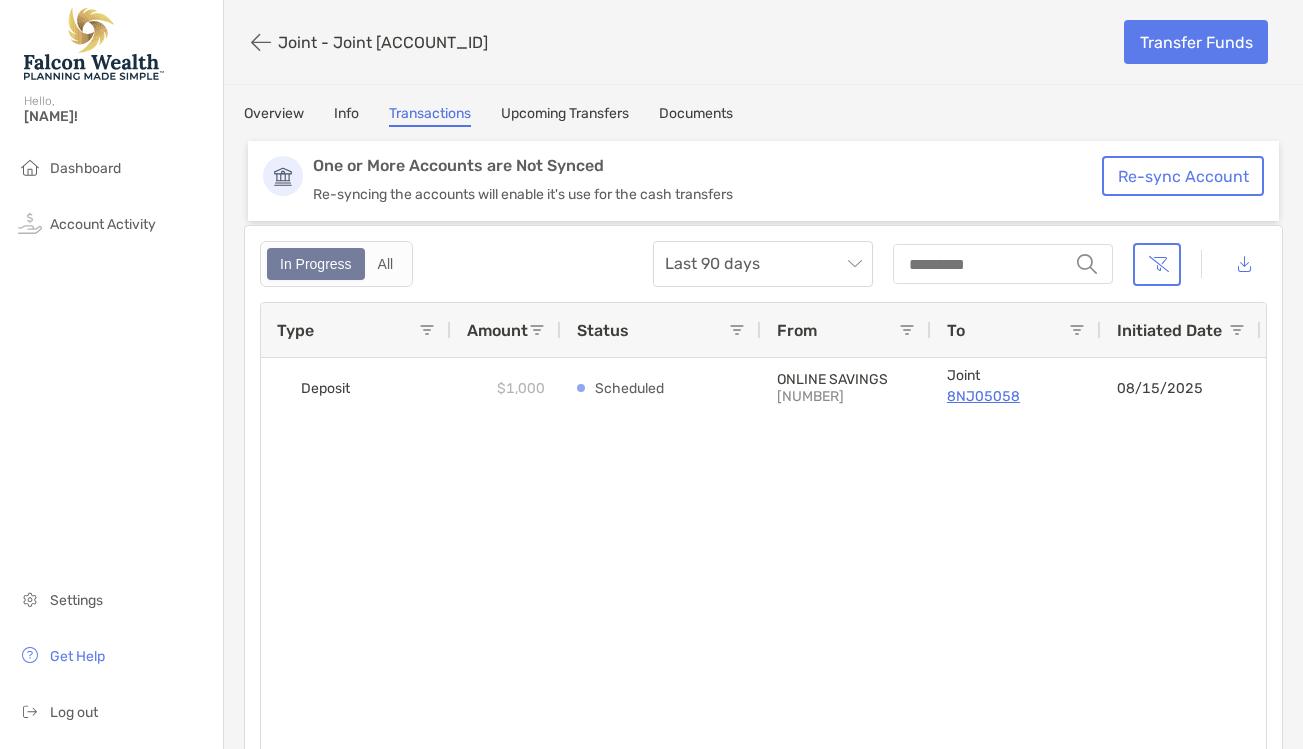 click on "Upcoming Transfers" at bounding box center [565, 116] 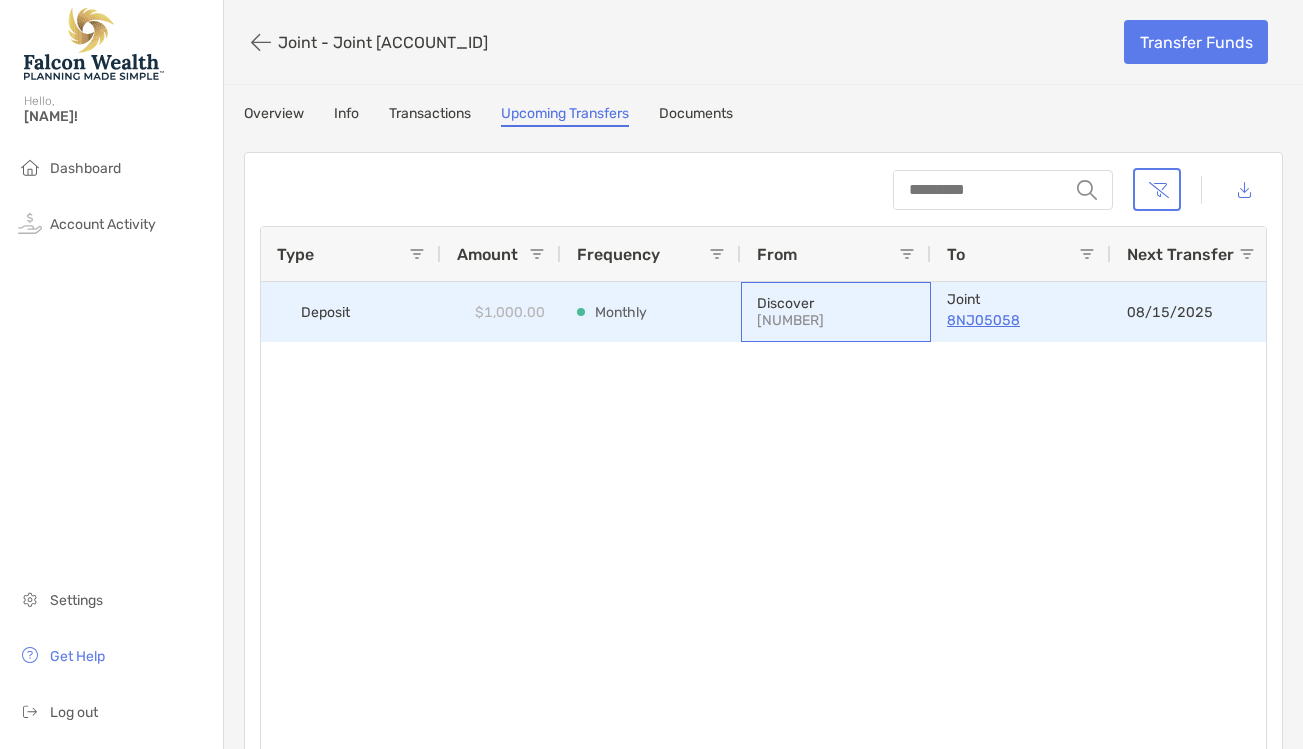 click on "Discover" at bounding box center (836, 303) 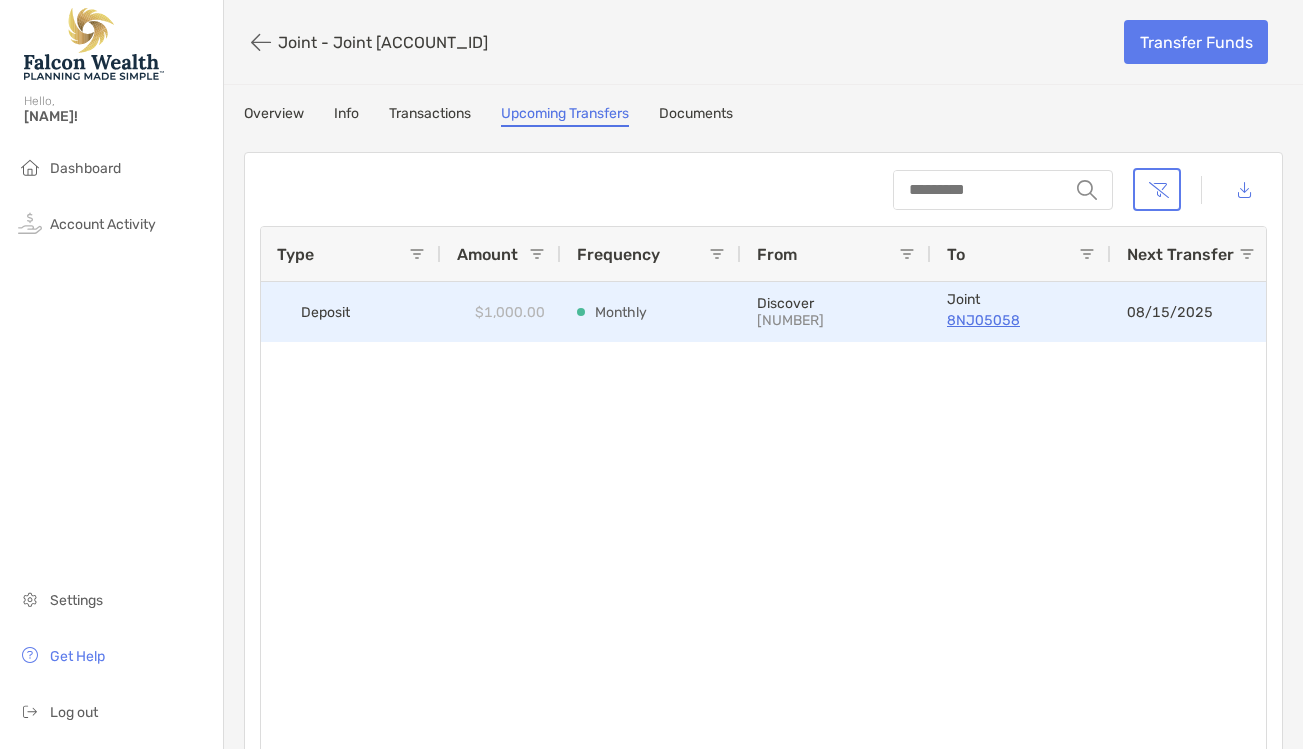 click on "08/15/2025" at bounding box center (1170, 312) 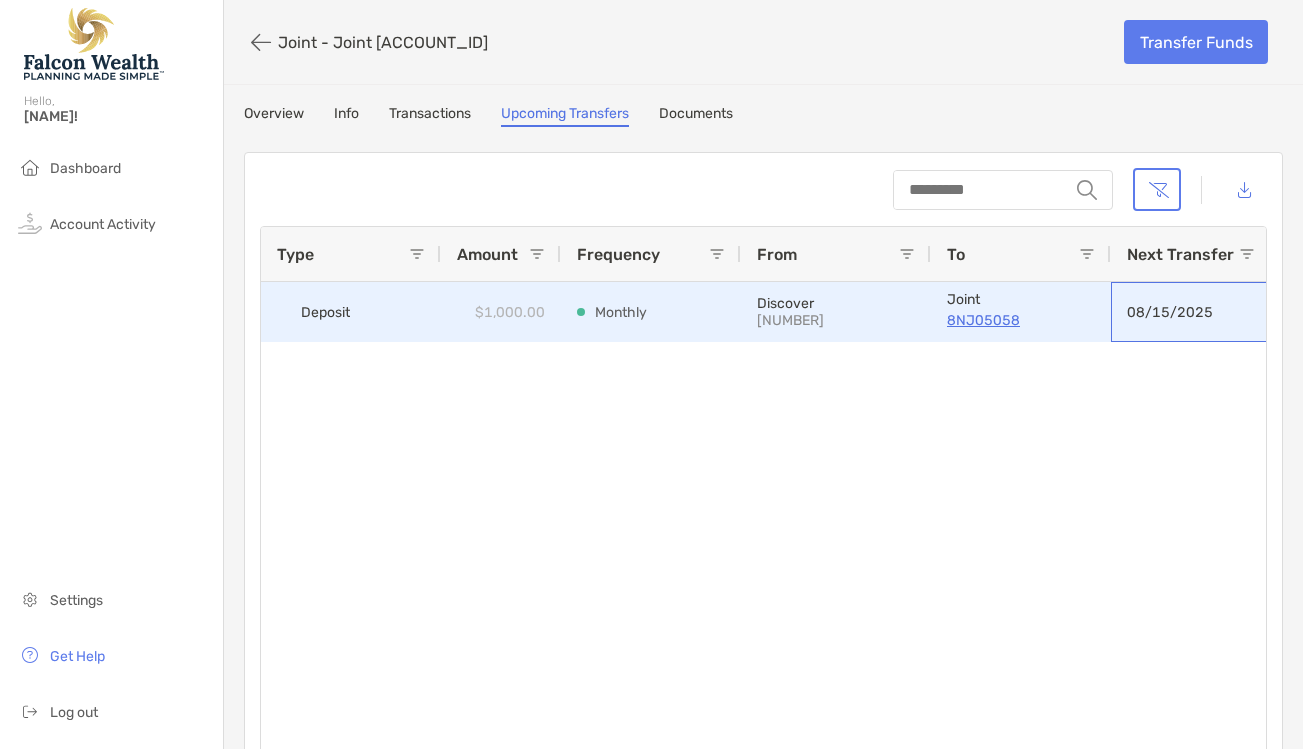 click on "08/15/2025" at bounding box center (1170, 312) 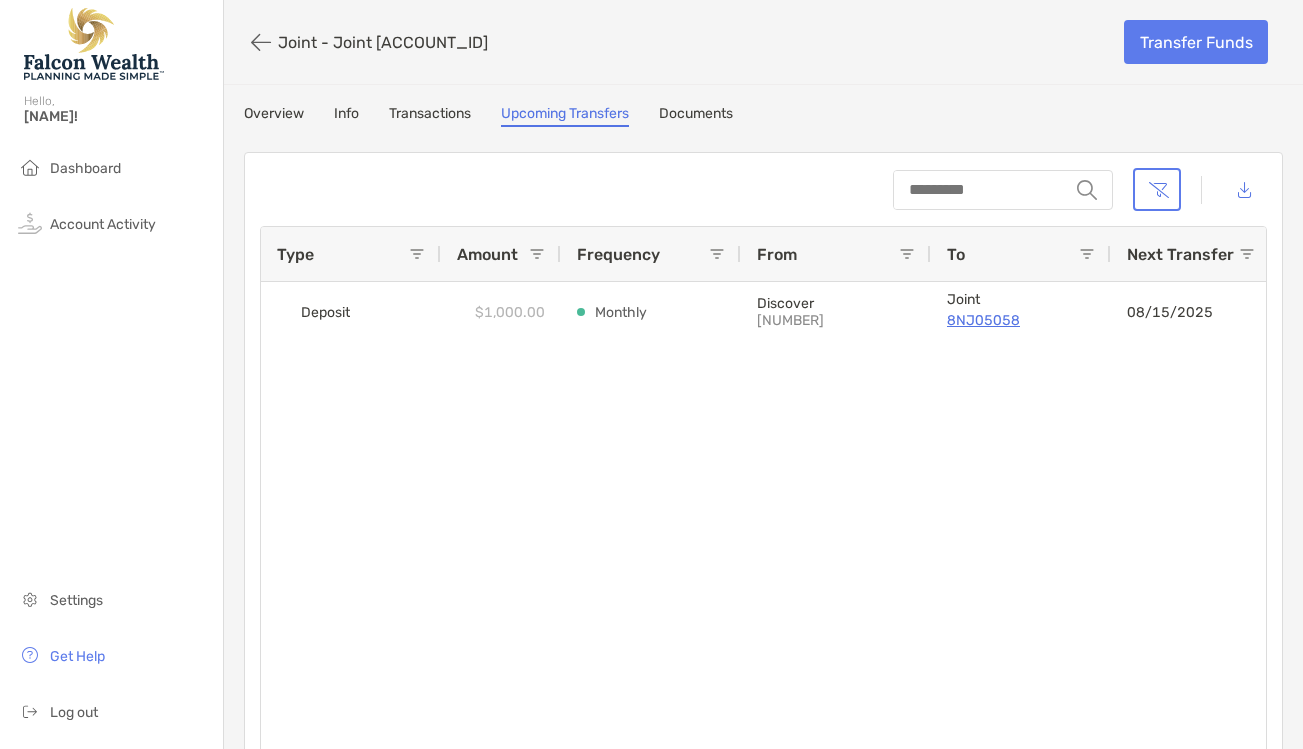 click at bounding box center [1247, 254] 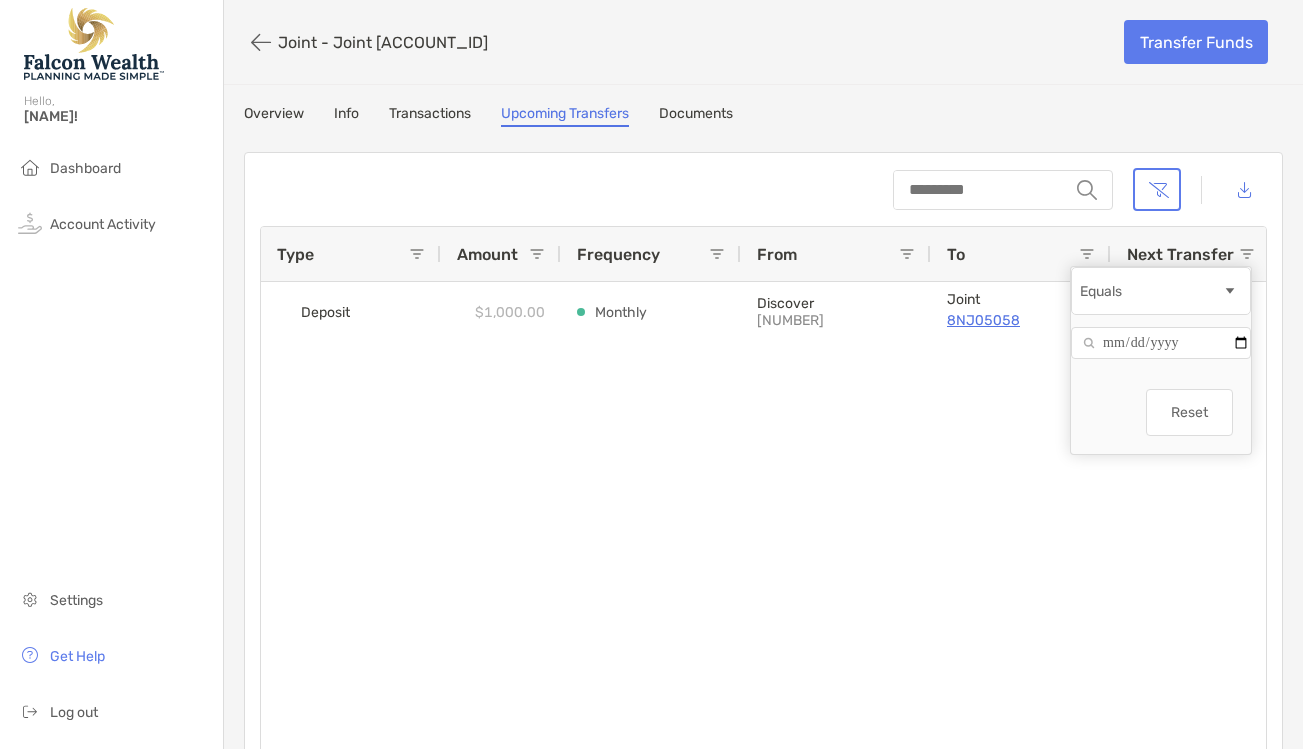 click on "Equals" at bounding box center (1151, 291) 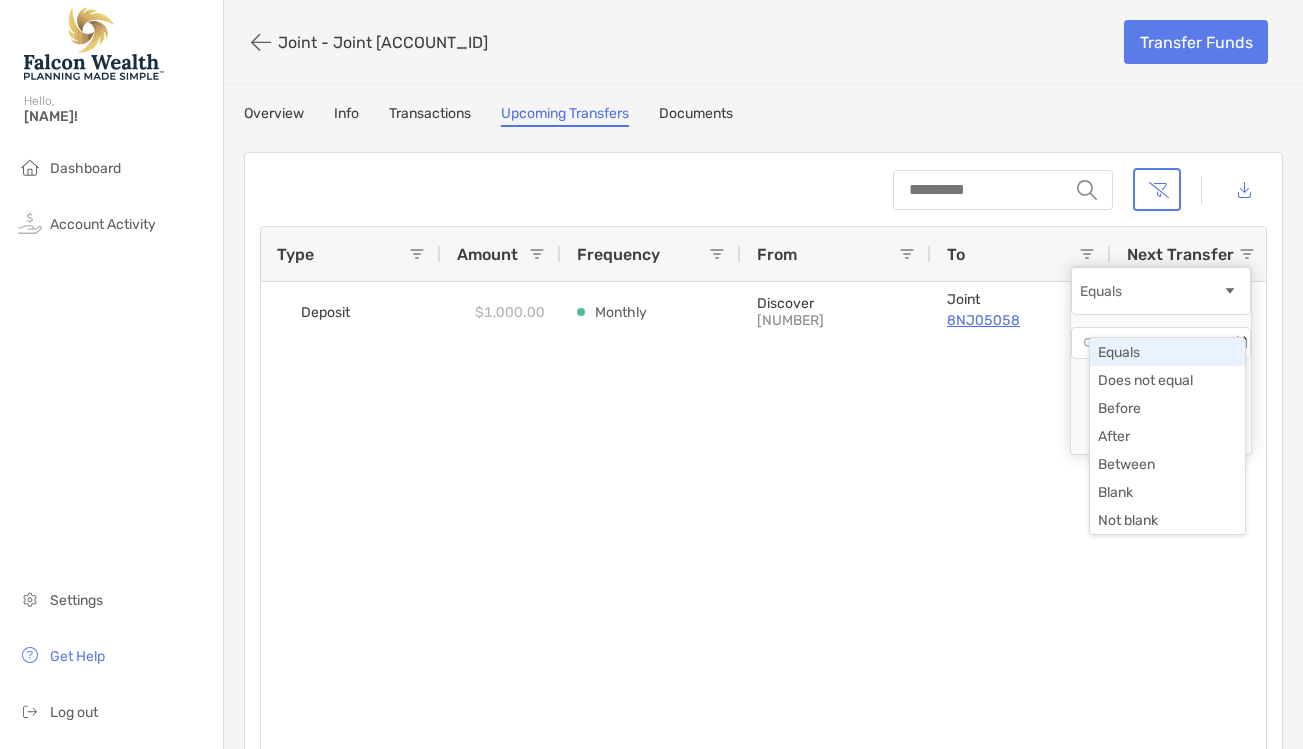 click on "Equals" at bounding box center (1151, 291) 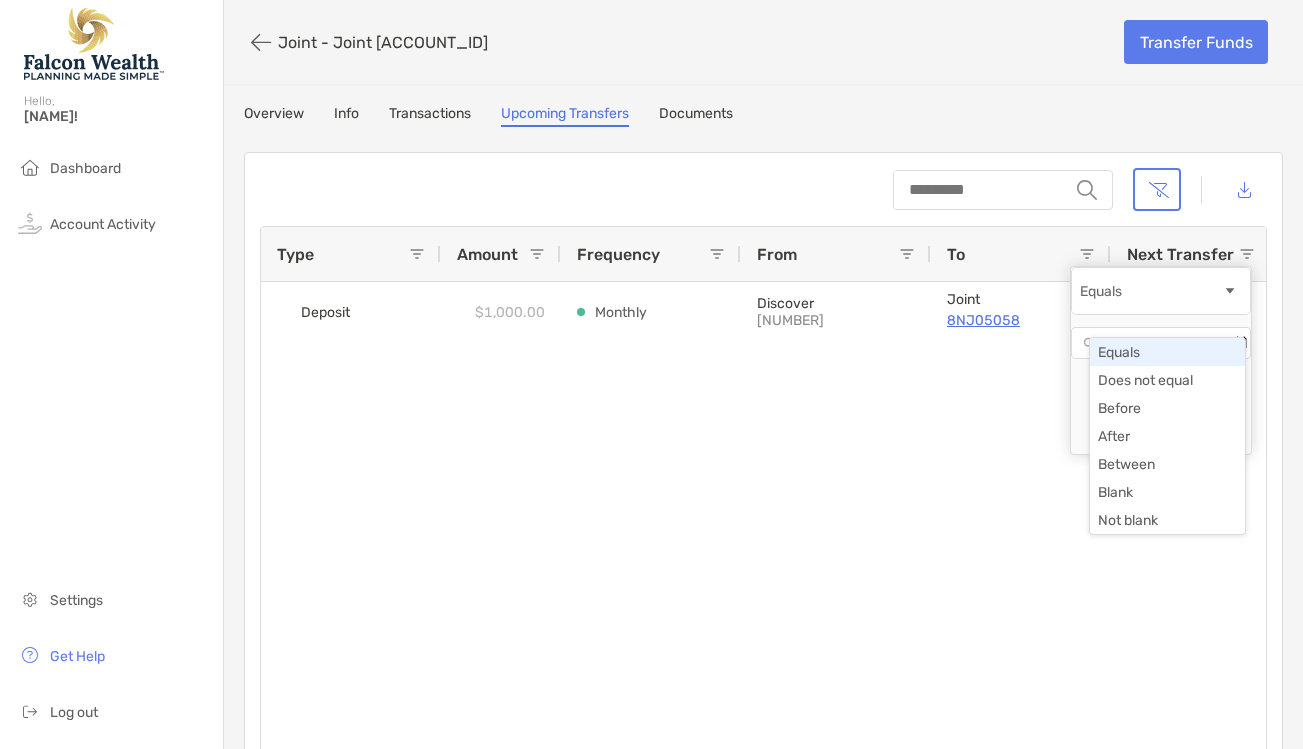 click on "Equals" at bounding box center [1151, 291] 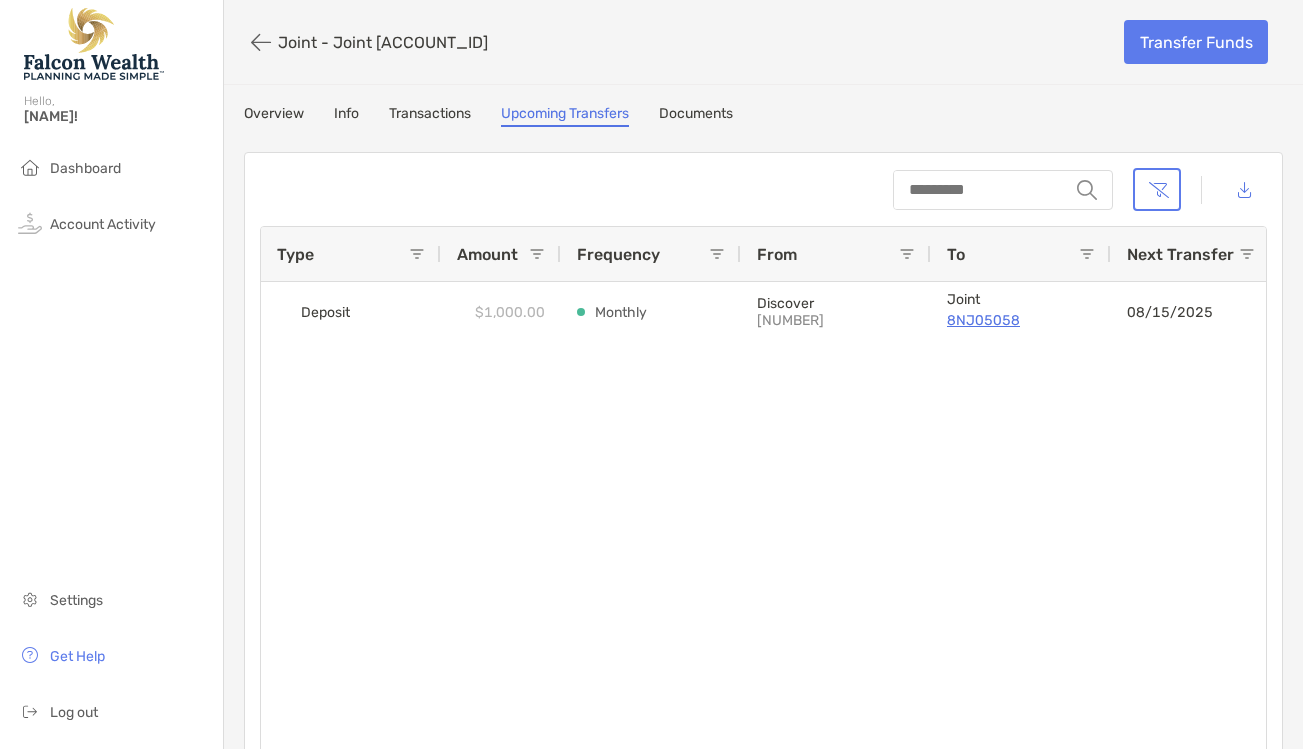 click on "Deposit $1,000.00 Monthly Discover 3579 Joint 8NJ05058 08/15/2025" at bounding box center [763, 528] 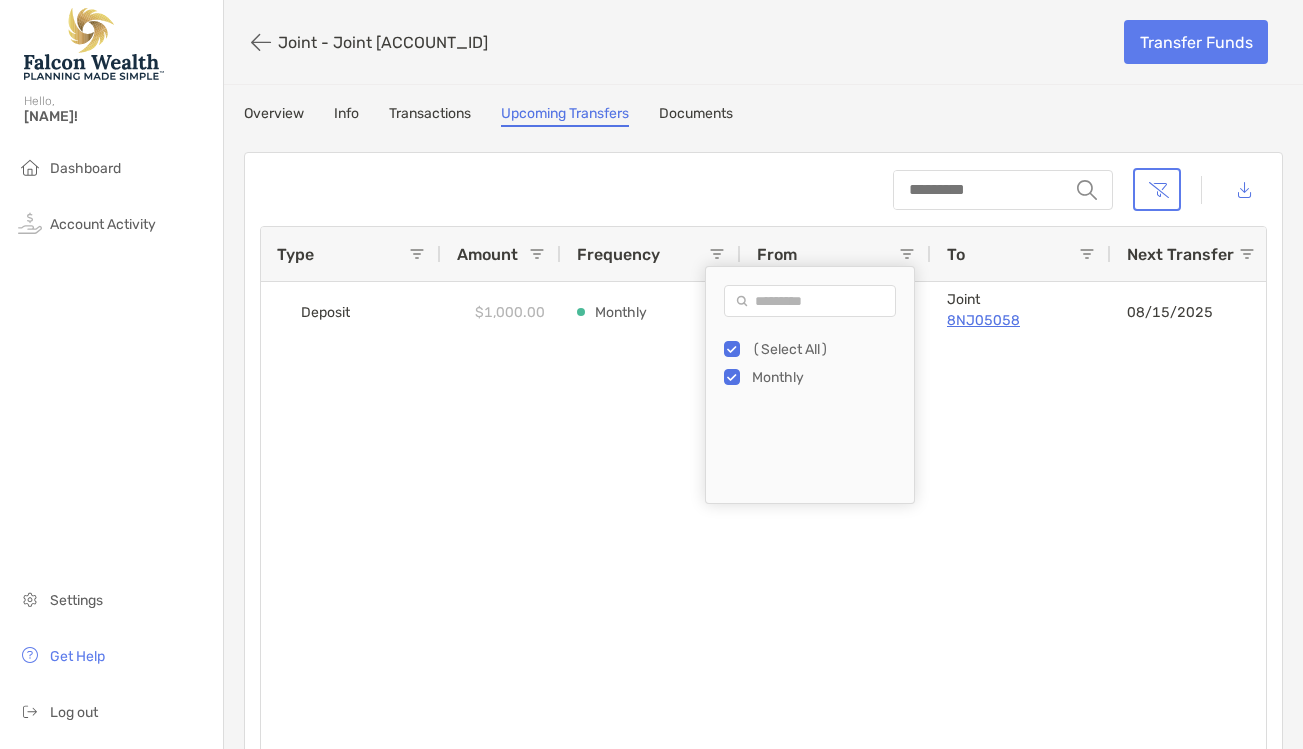 click at bounding box center (1247, 254) 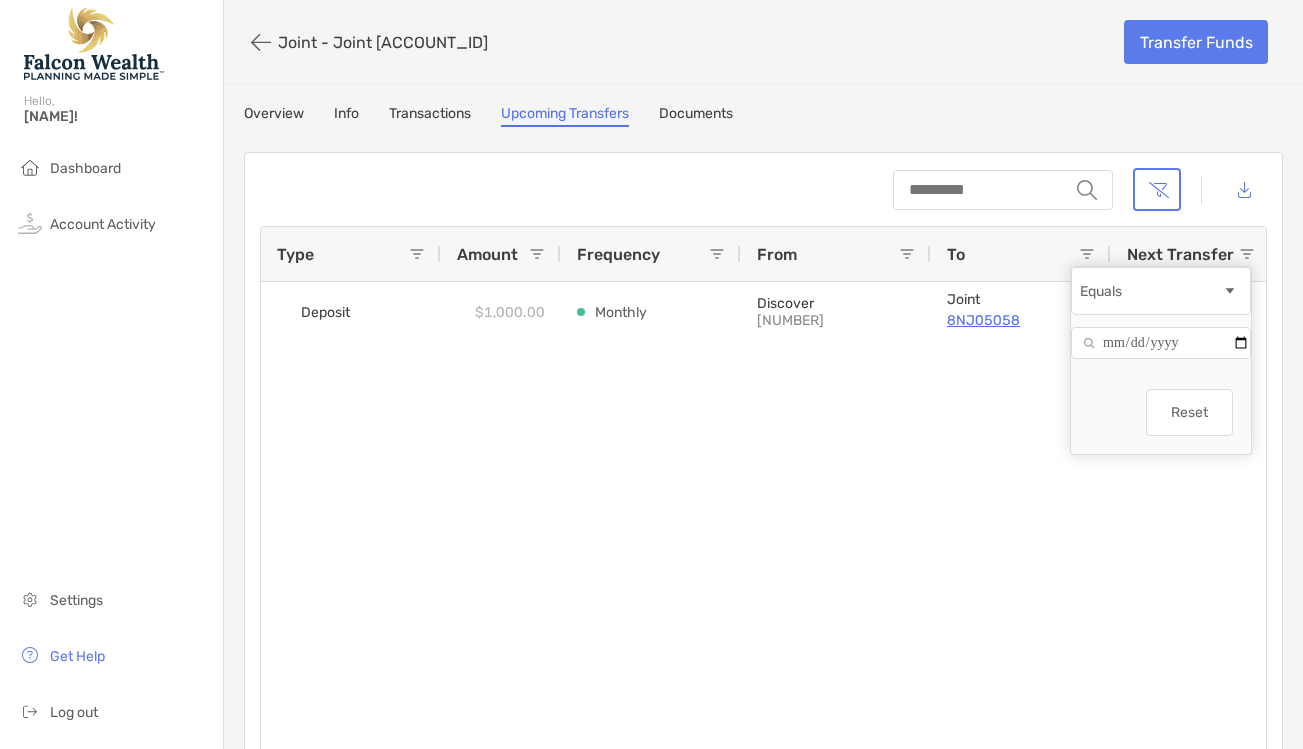 type on "**********" 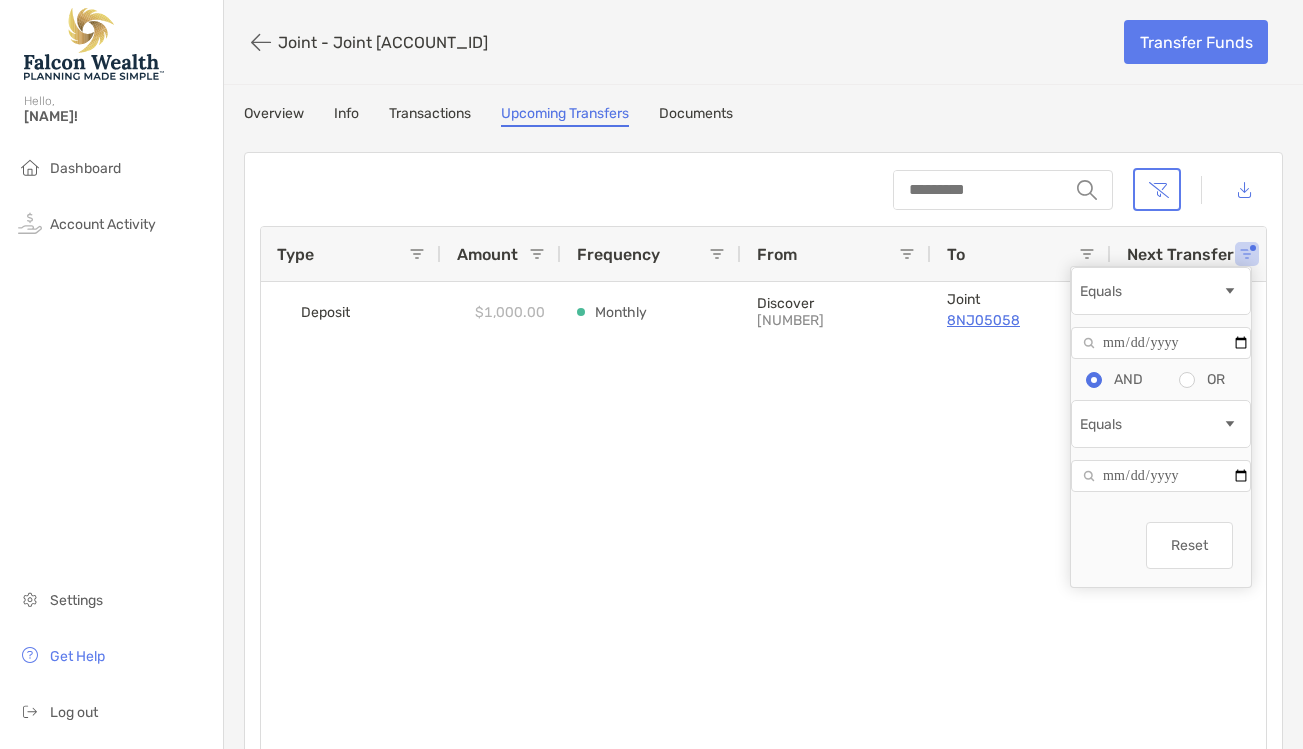click on "Deposit $1,000.00 Monthly Discover 3579 Joint 8NJ05058 08/15/2025" at bounding box center [763, 528] 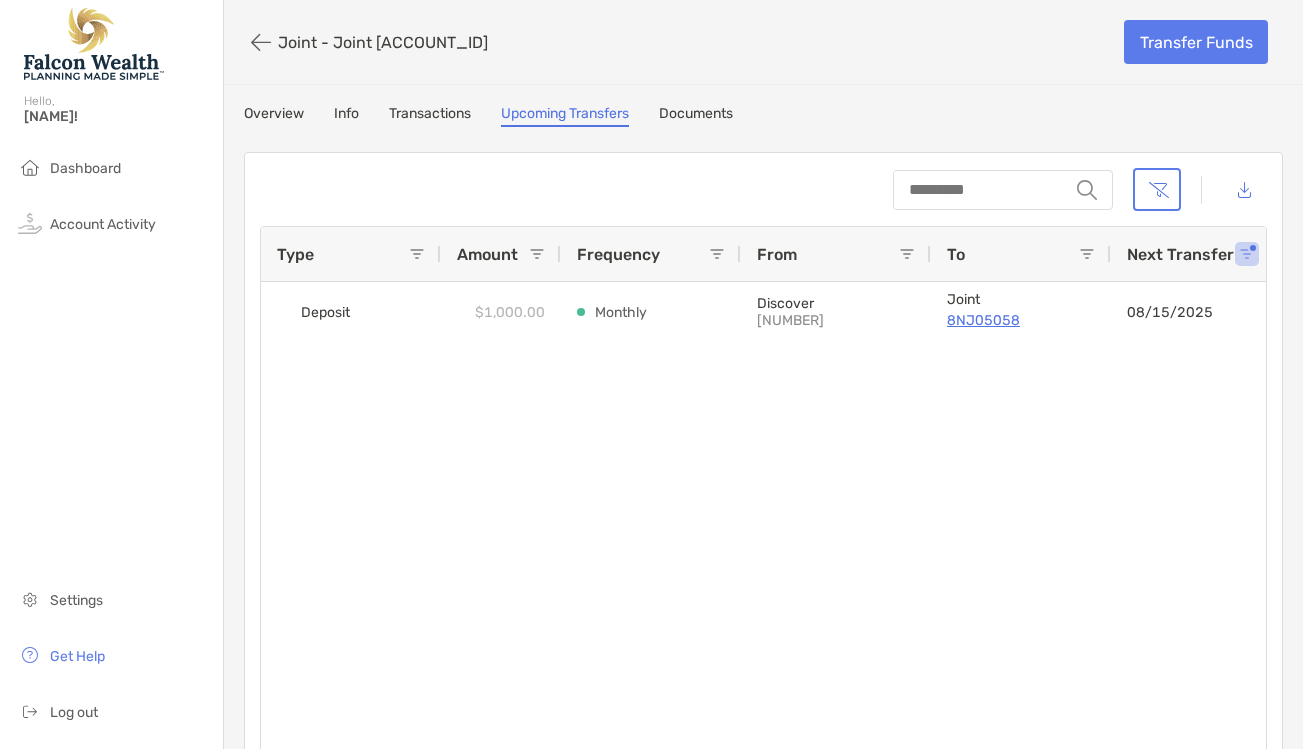 click on "Transactions" at bounding box center (430, 116) 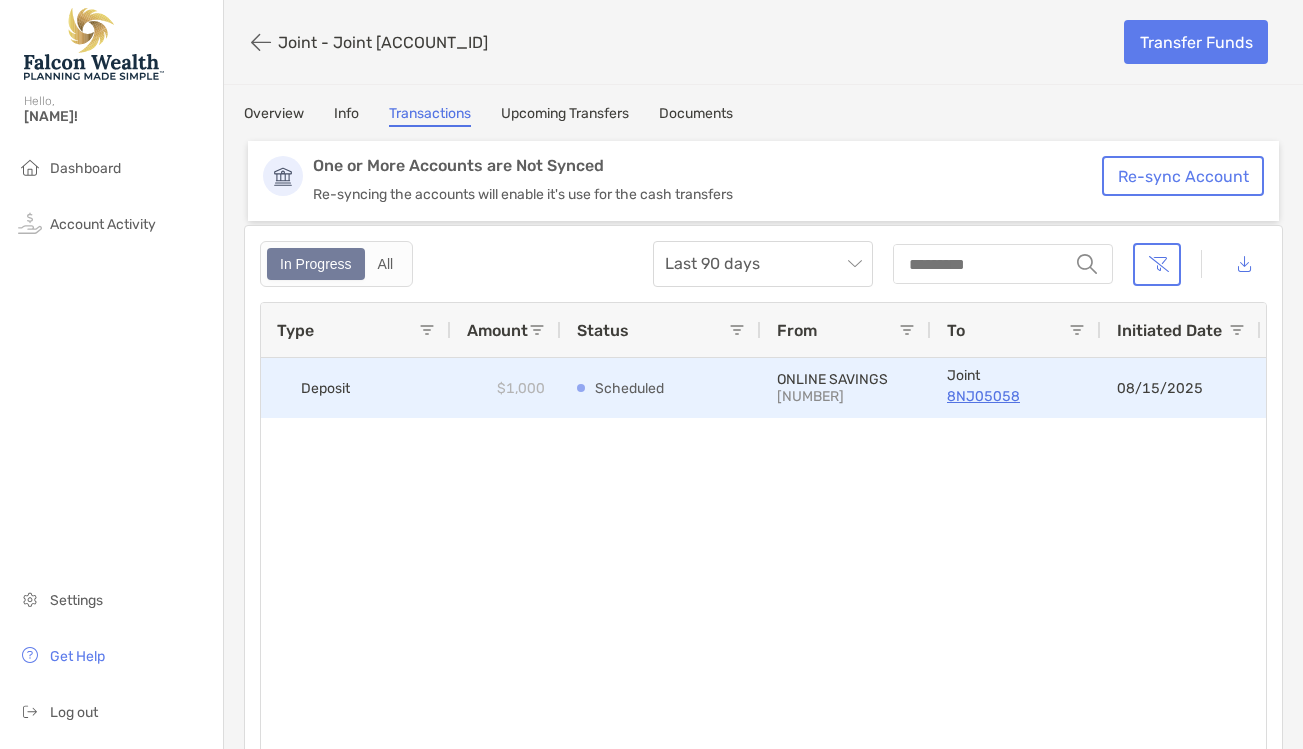 click on "8NJ05058" at bounding box center [1016, 396] 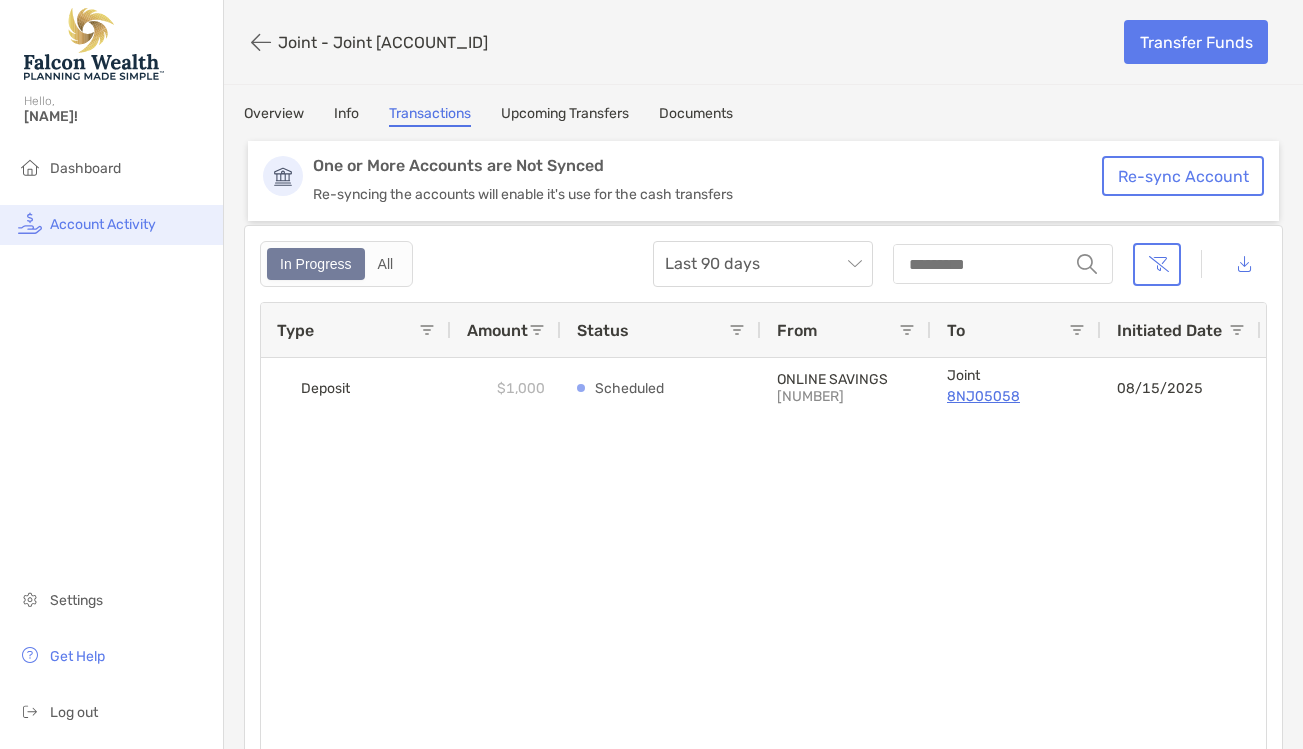 click on "Account Activity" at bounding box center [103, 224] 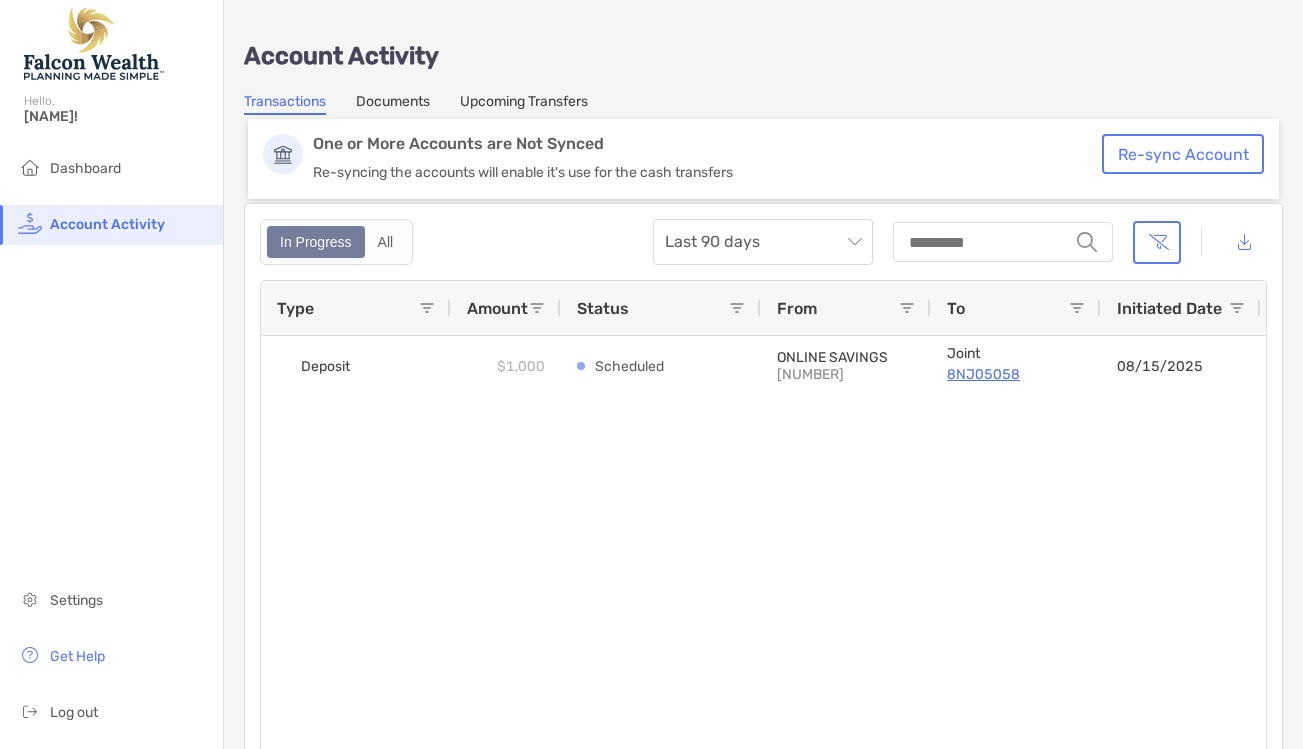 click on "Upcoming Transfers" at bounding box center [524, 104] 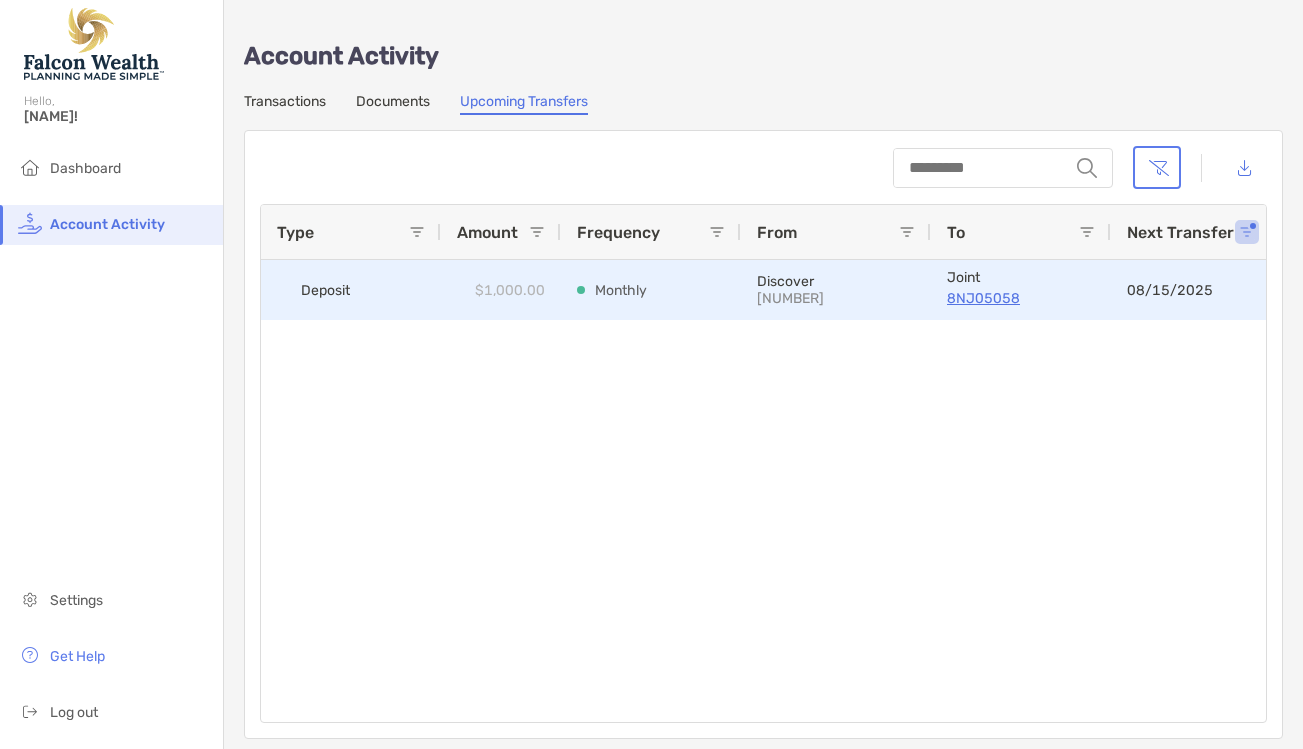 click on "Monthly" at bounding box center [612, 290] 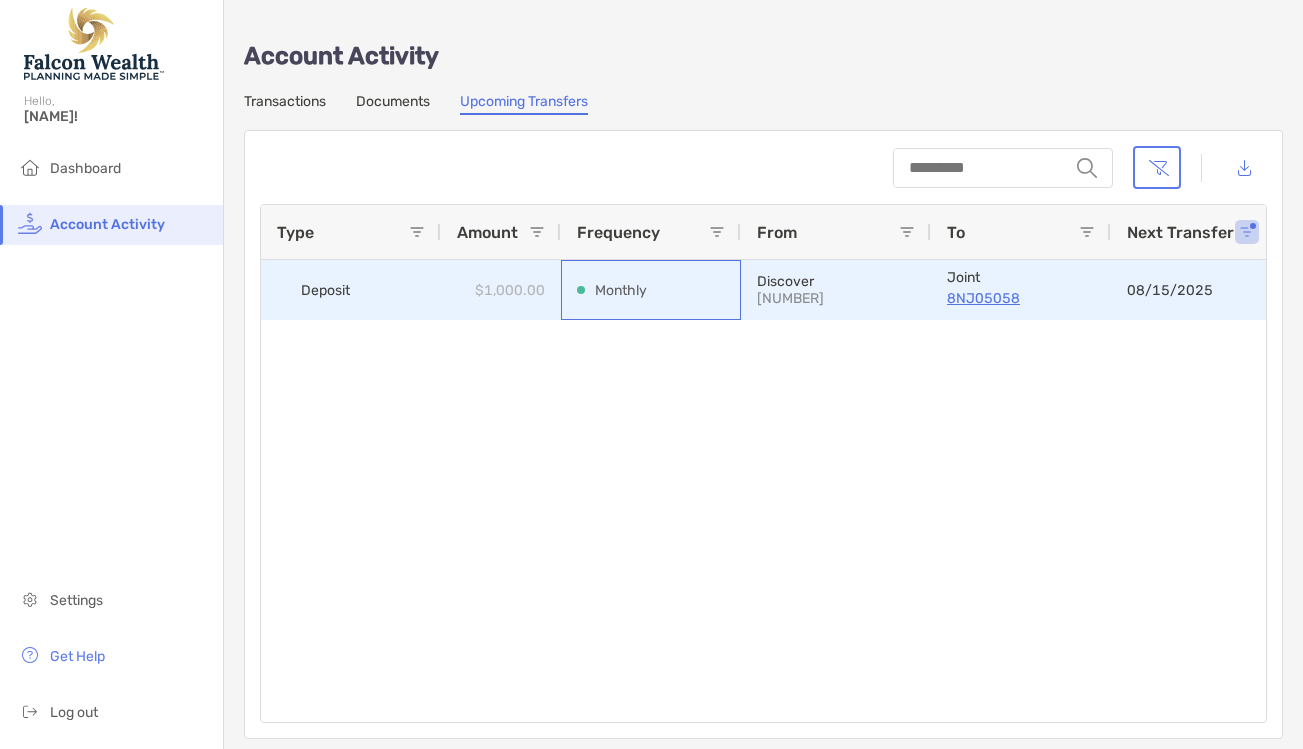 click on "Monthly" at bounding box center (612, 290) 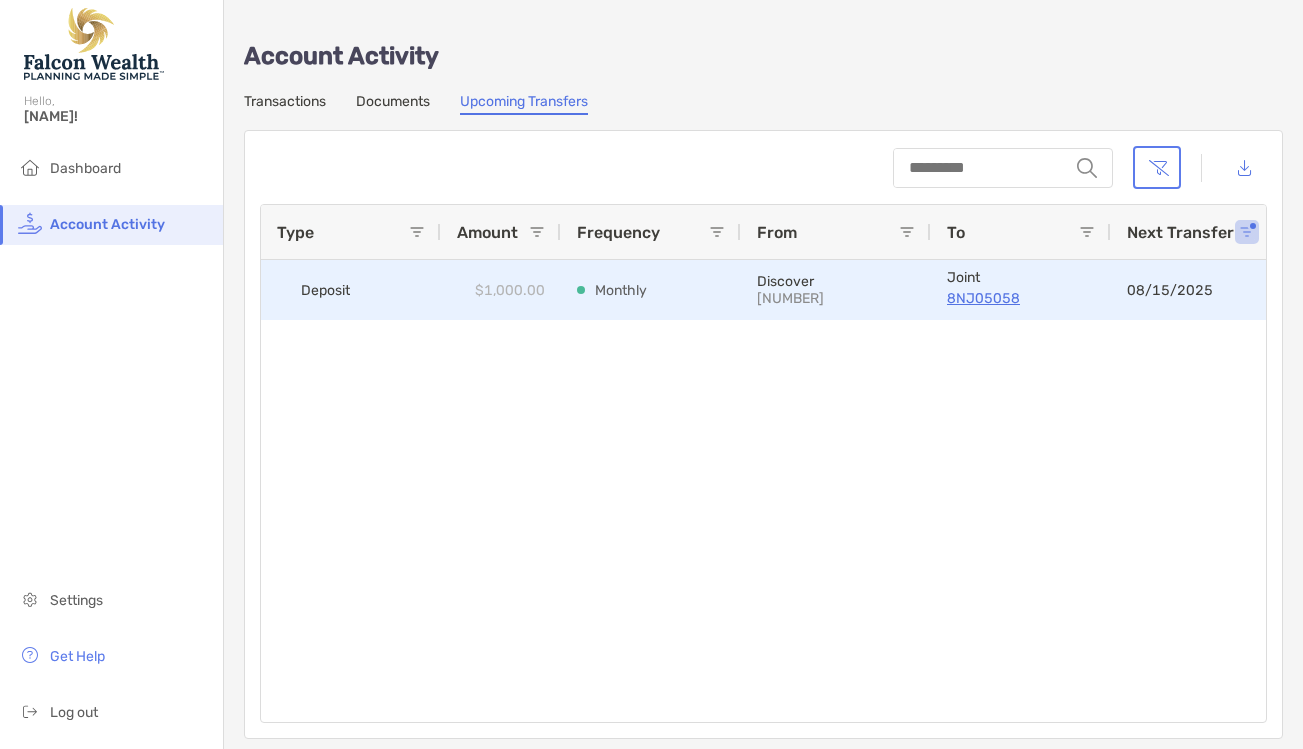 click on "Deposit" at bounding box center (325, 290) 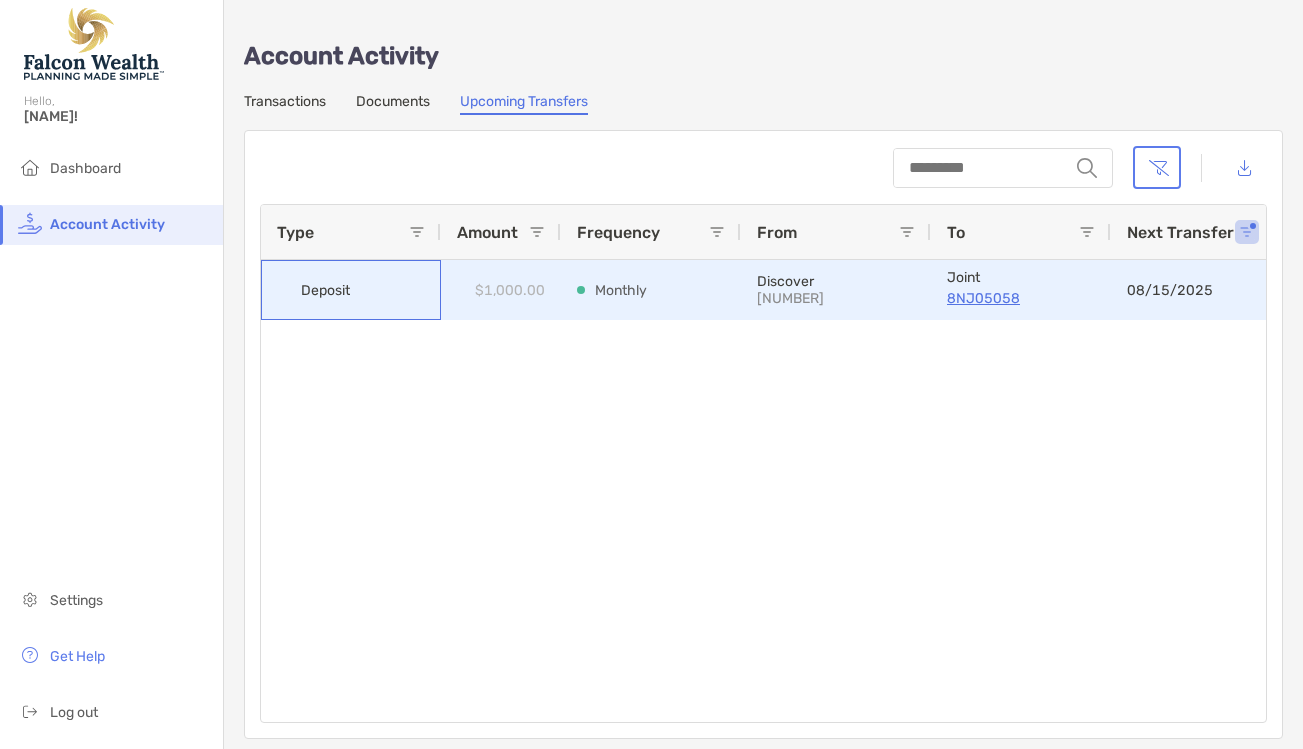 click on "Deposit" at bounding box center (325, 290) 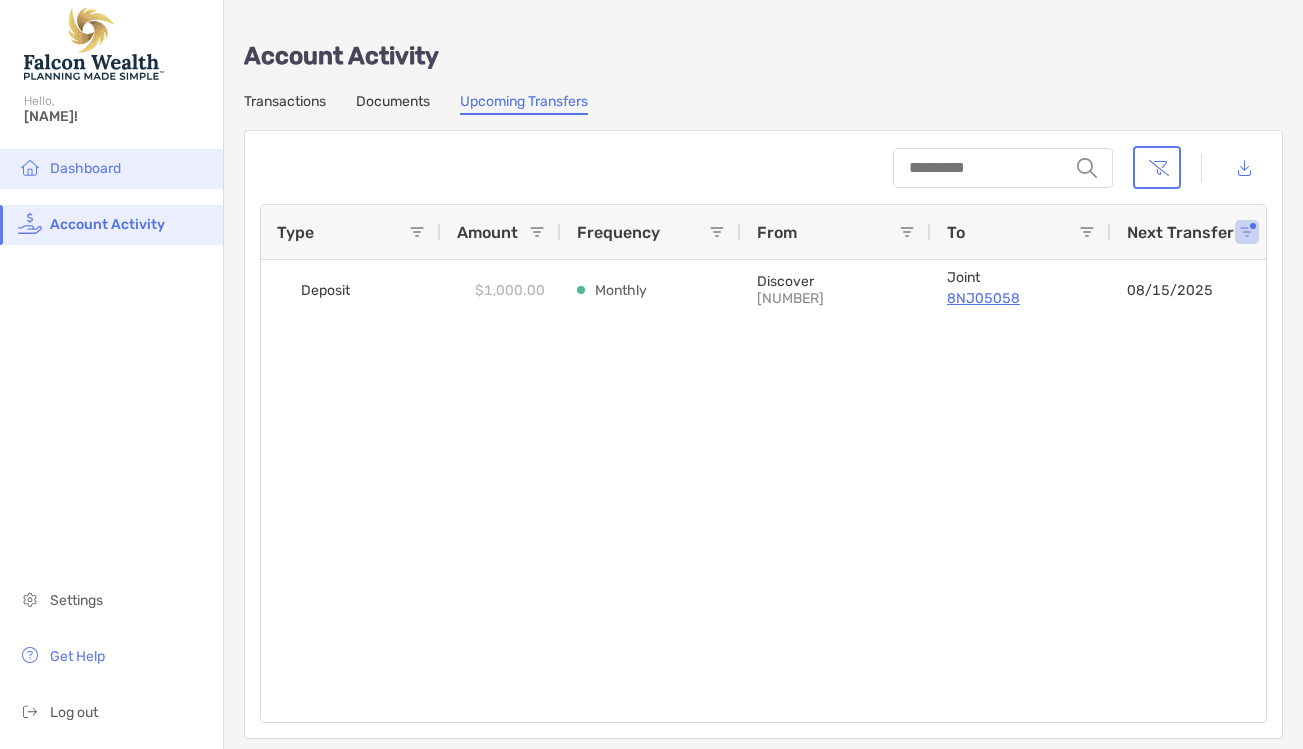 click on "Dashboard" at bounding box center (85, 168) 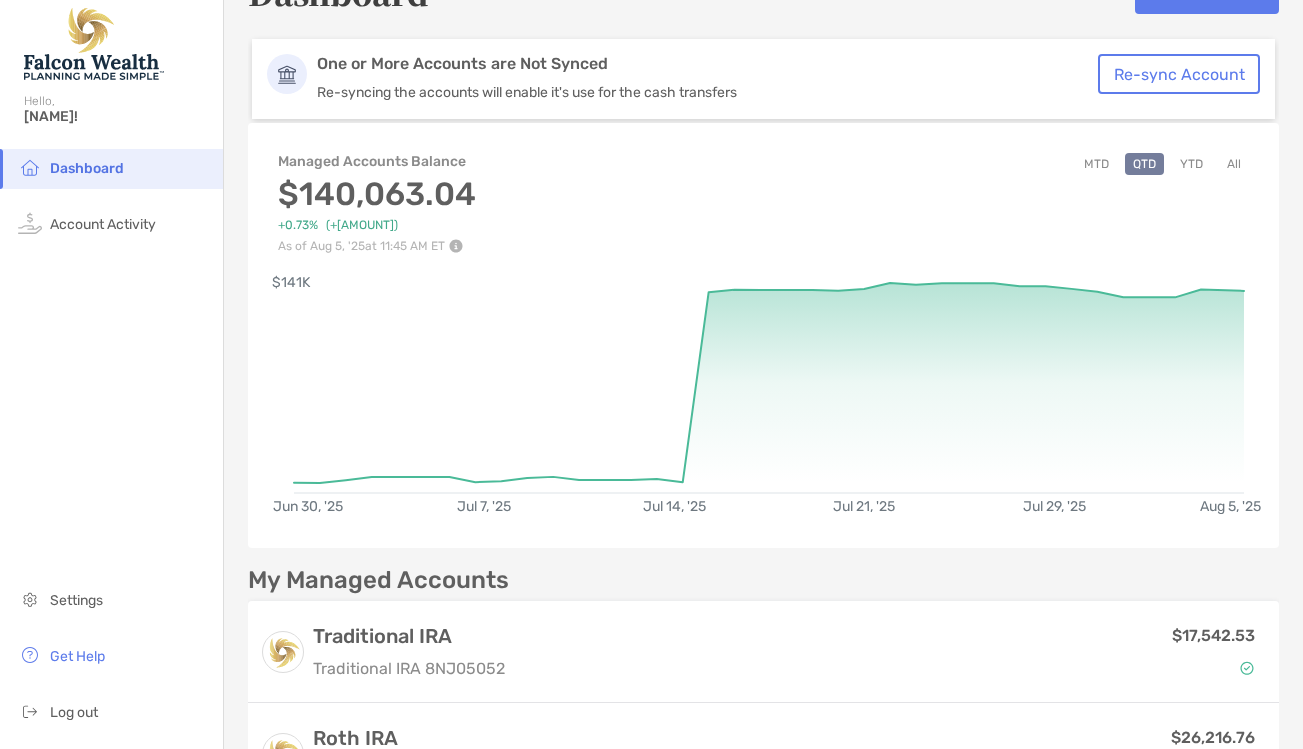 scroll, scrollTop: 0, scrollLeft: 0, axis: both 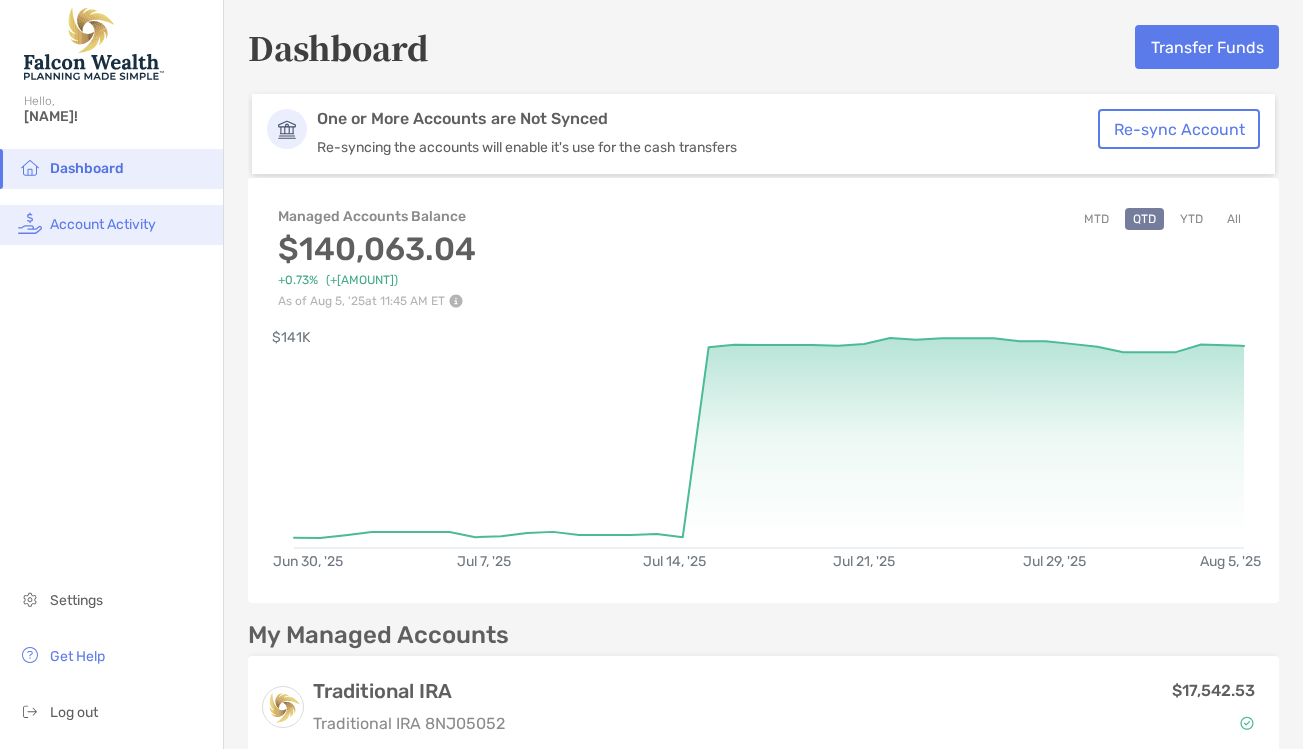 click on "Account Activity" at bounding box center [111, 225] 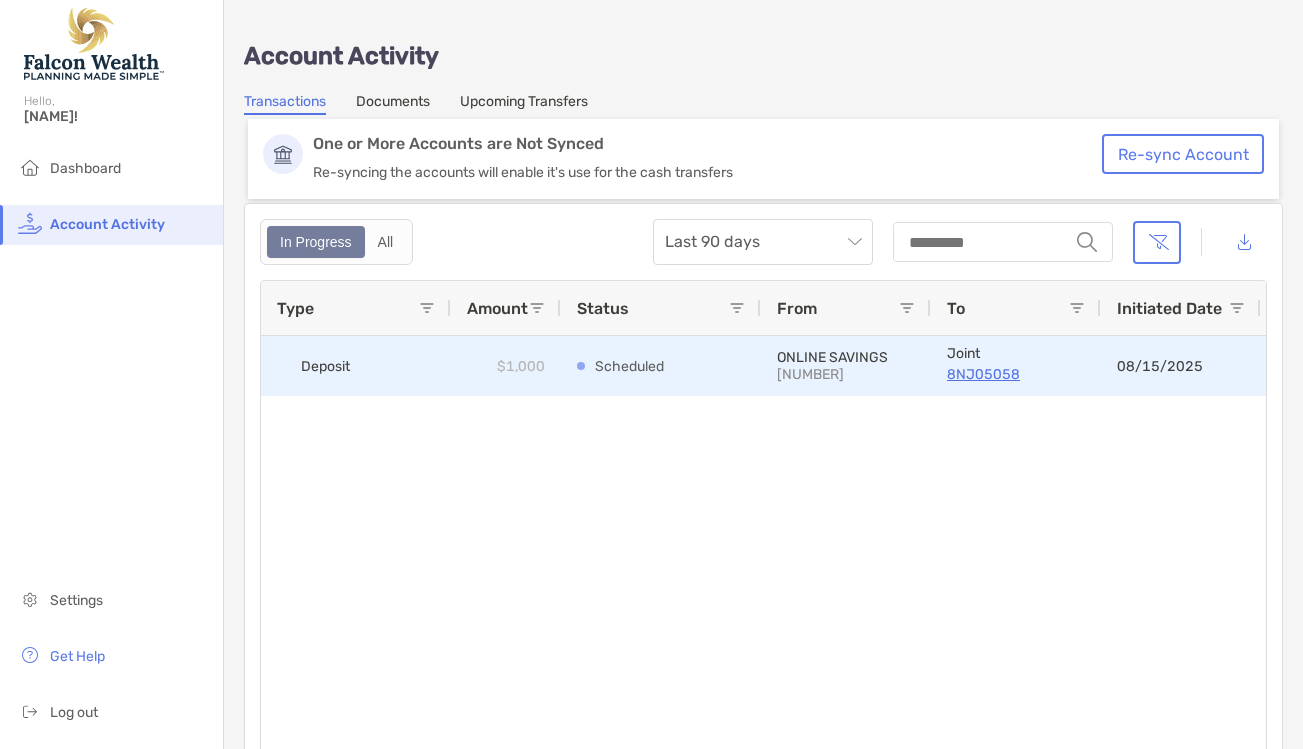click on "Scheduled" at bounding box center (661, 366) 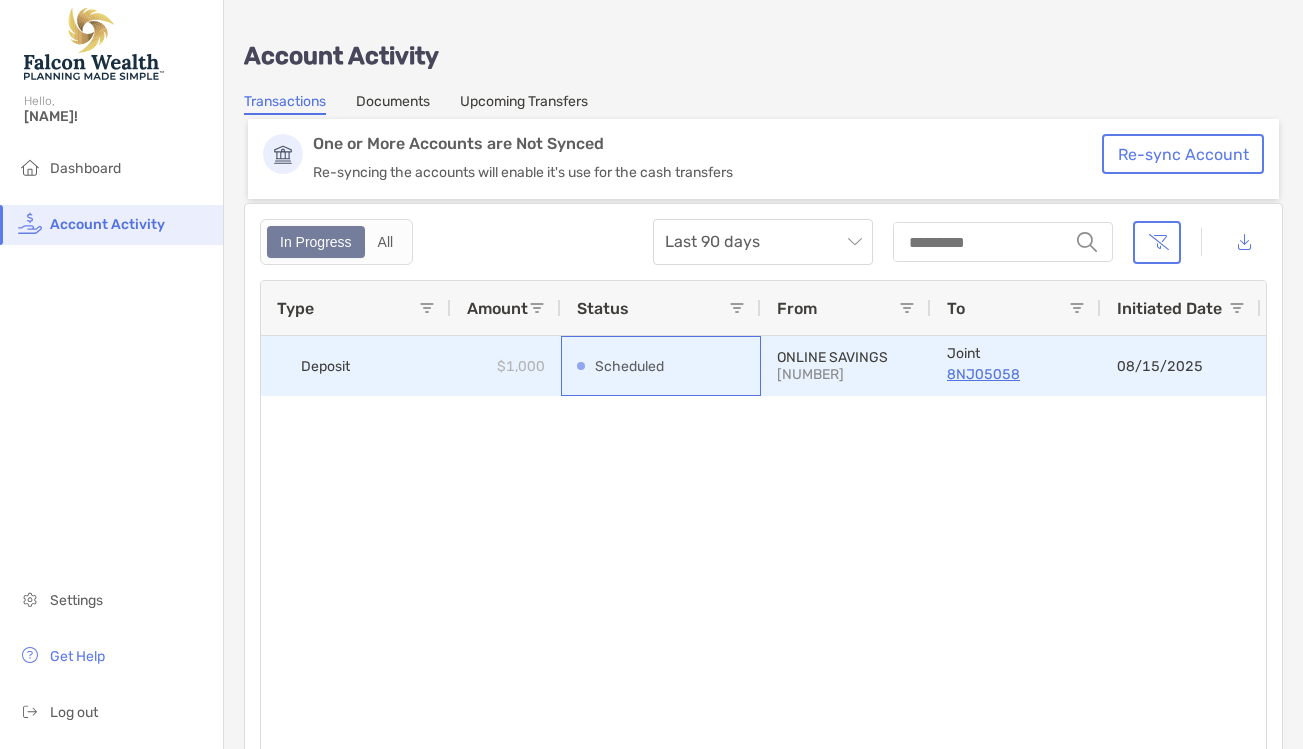 click on "Scheduled" at bounding box center (661, 366) 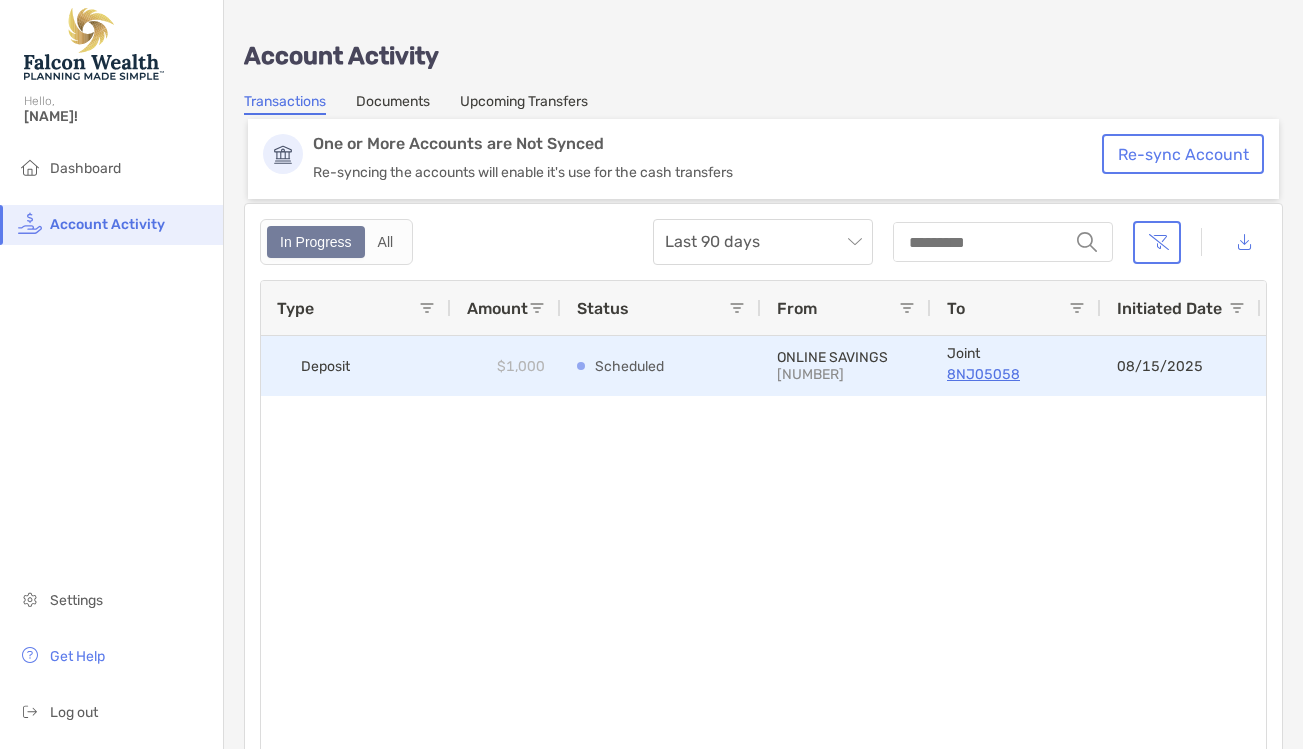 click on "[LAST_FOUR_DIGITS]" at bounding box center (846, 374) 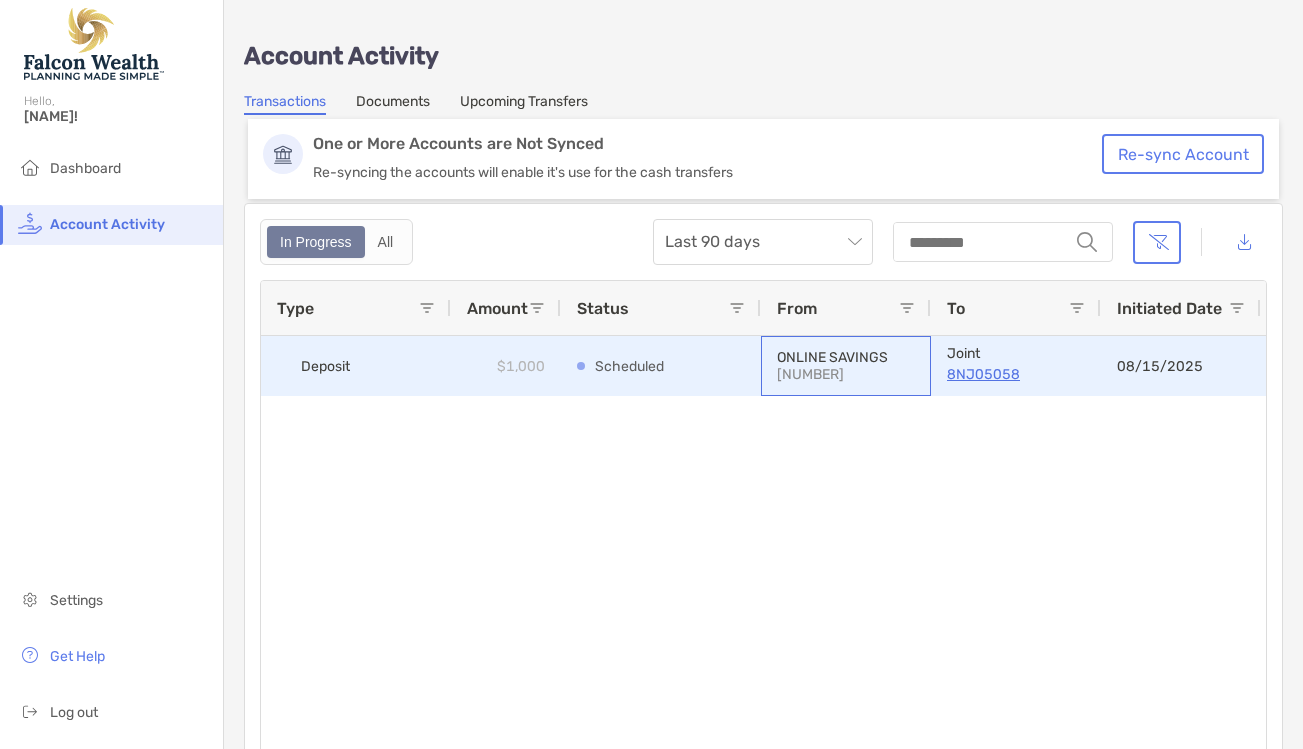click on "[LAST_FOUR_DIGITS]" at bounding box center [846, 374] 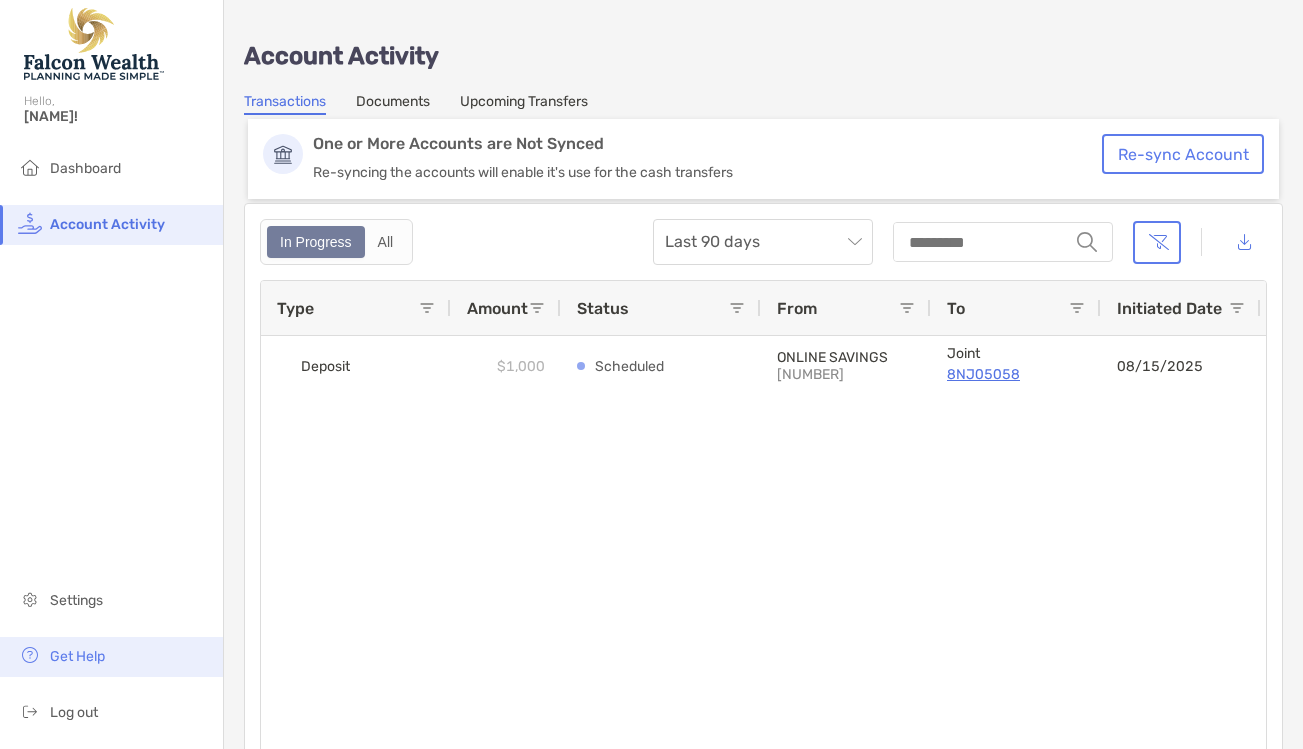 click on "Get Help" at bounding box center (77, 656) 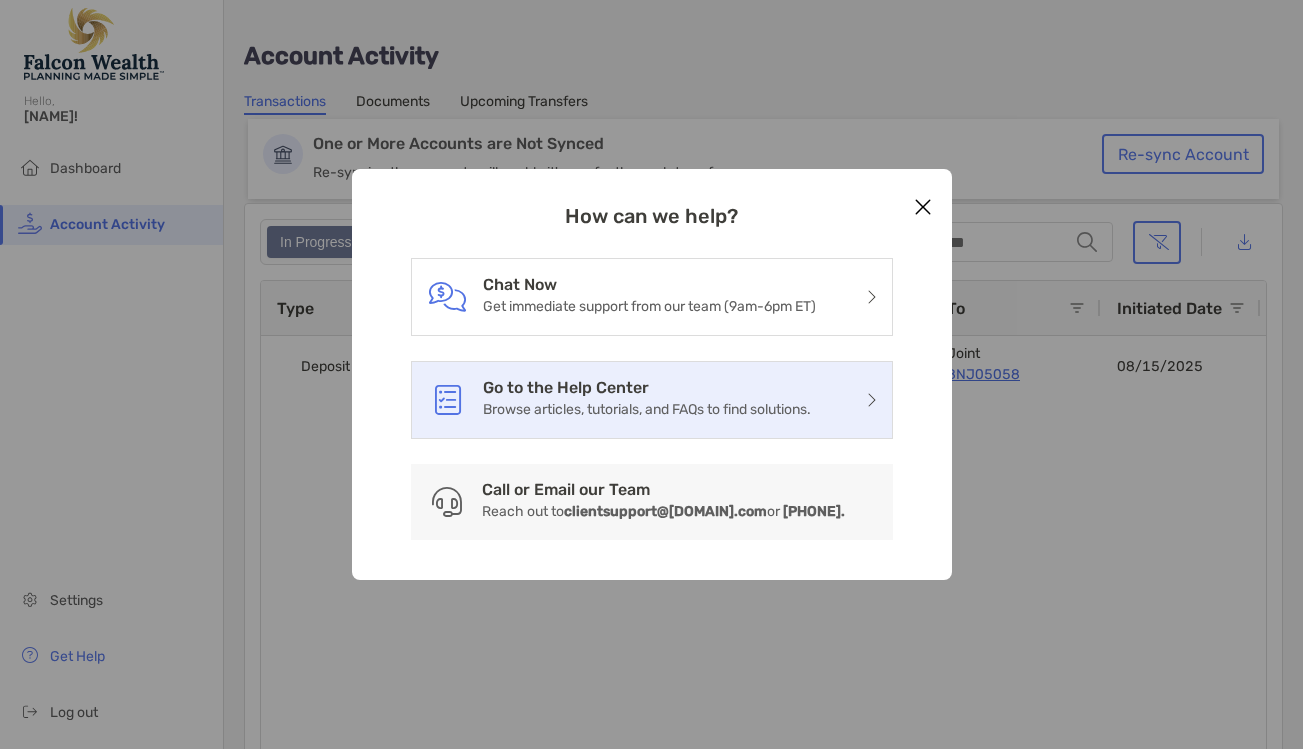click on "Browse articles, tutorials, and FAQs to find solutions." at bounding box center (647, 409) 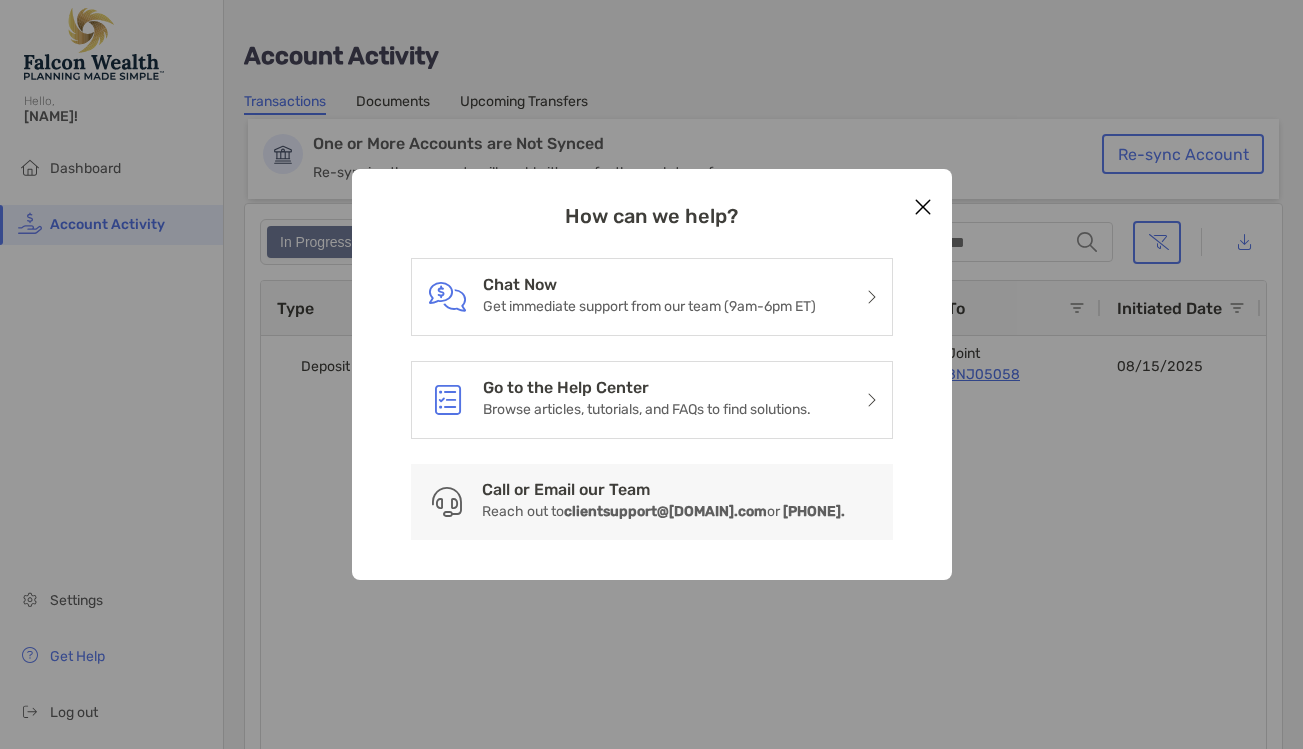 click at bounding box center (923, 207) 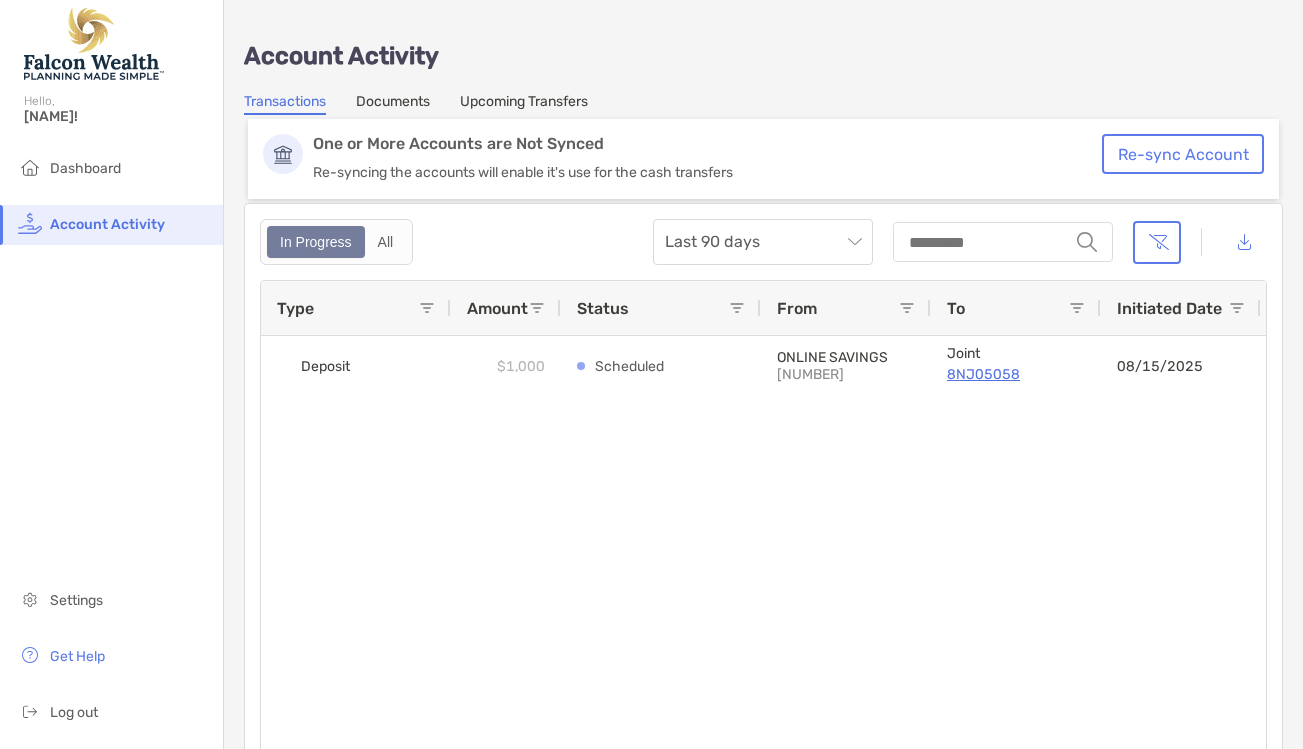 click on "Upcoming Transfers" at bounding box center [524, 104] 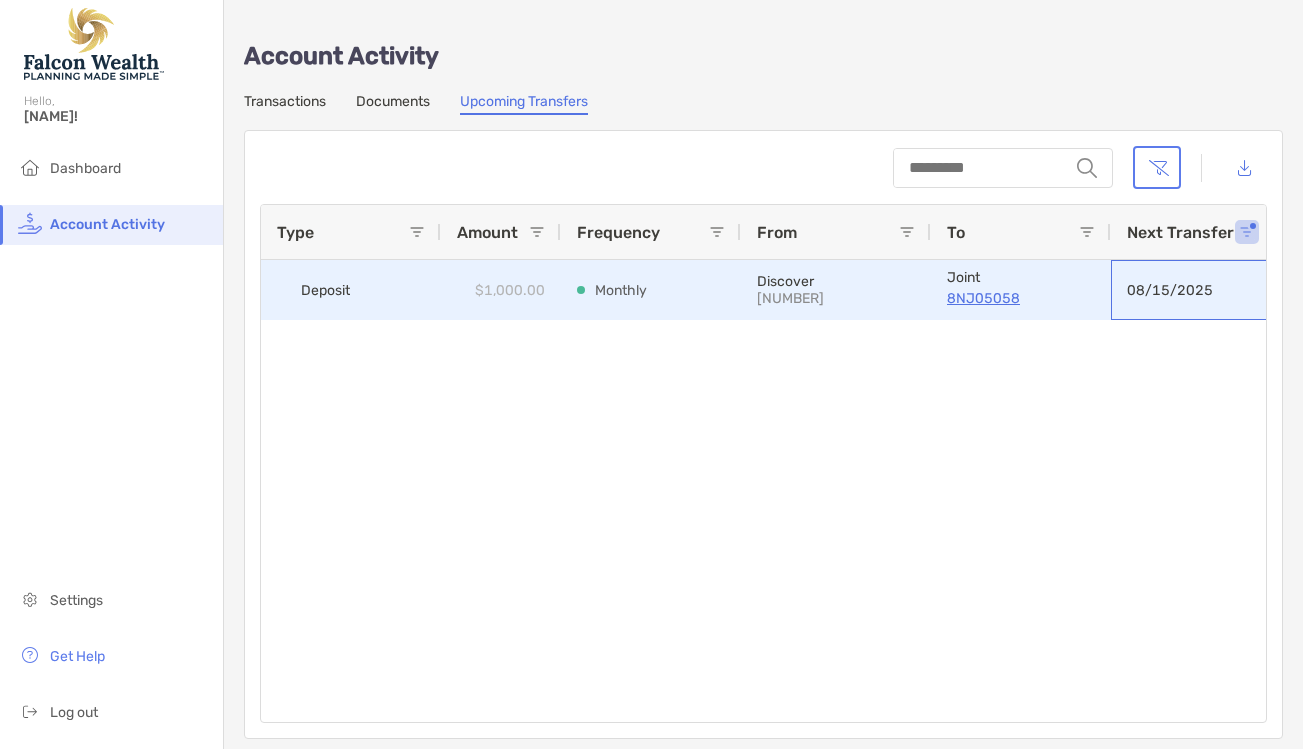 click on "08/15/2025" at bounding box center (1191, 290) 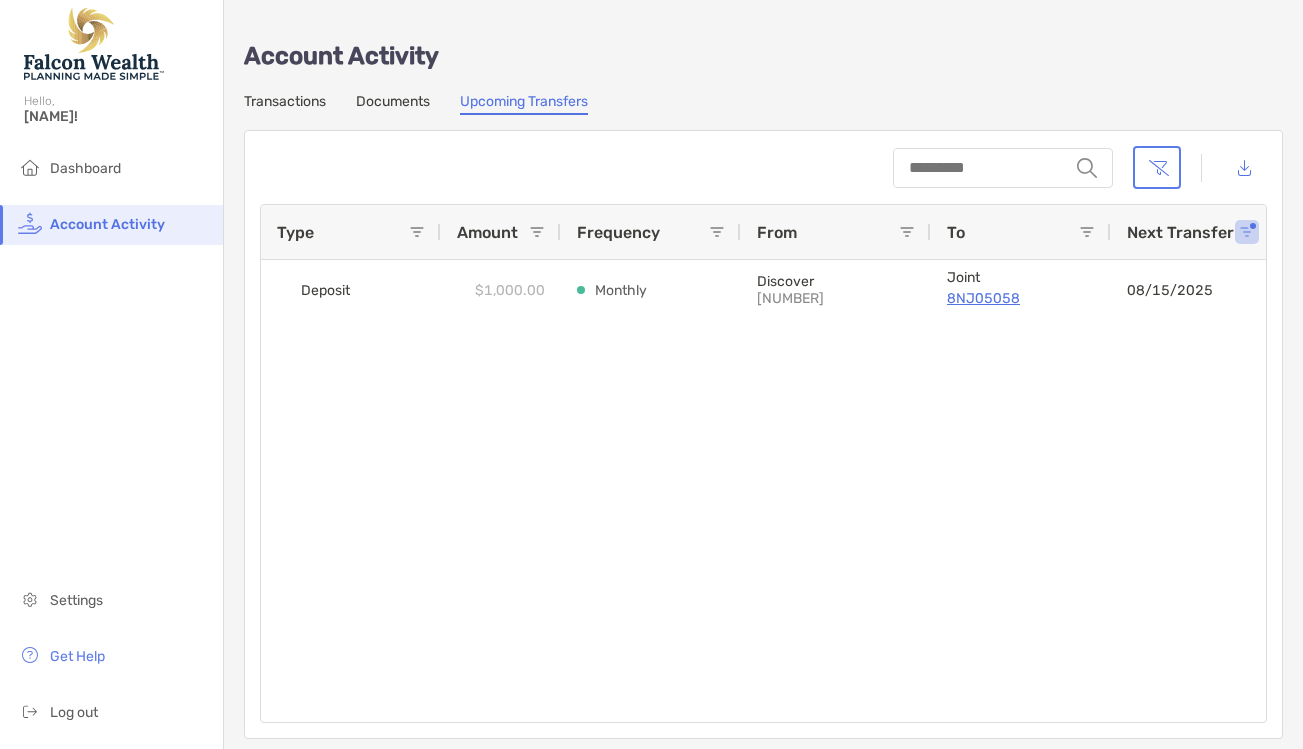 click on "Transactions" at bounding box center (285, 104) 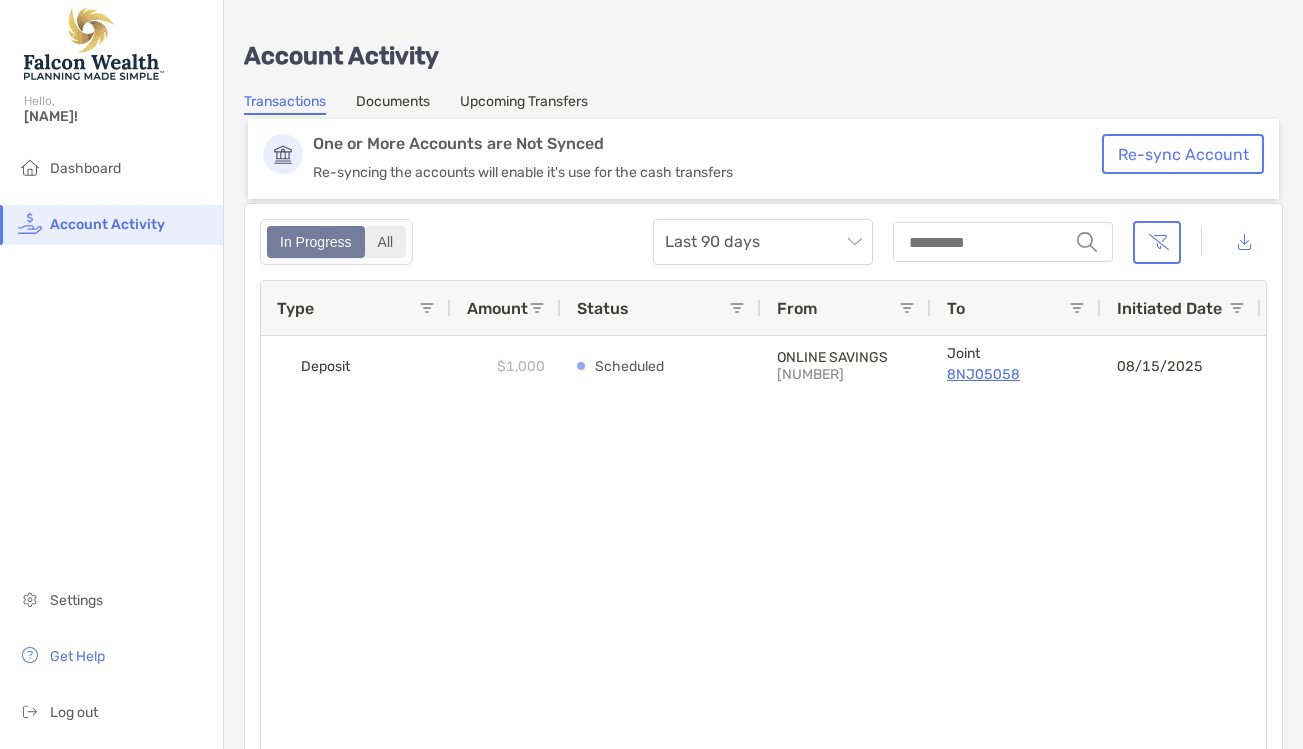 click on "All" at bounding box center [386, 242] 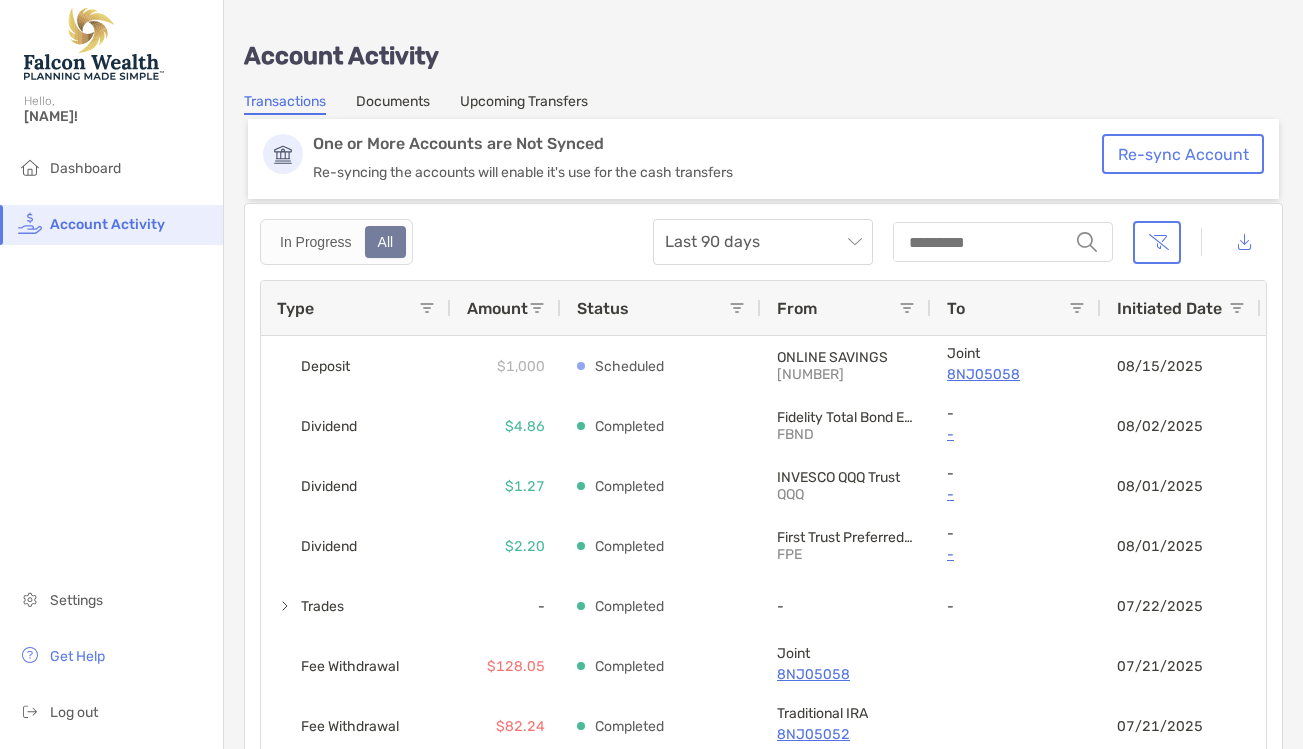 click on "Documents" at bounding box center [393, 104] 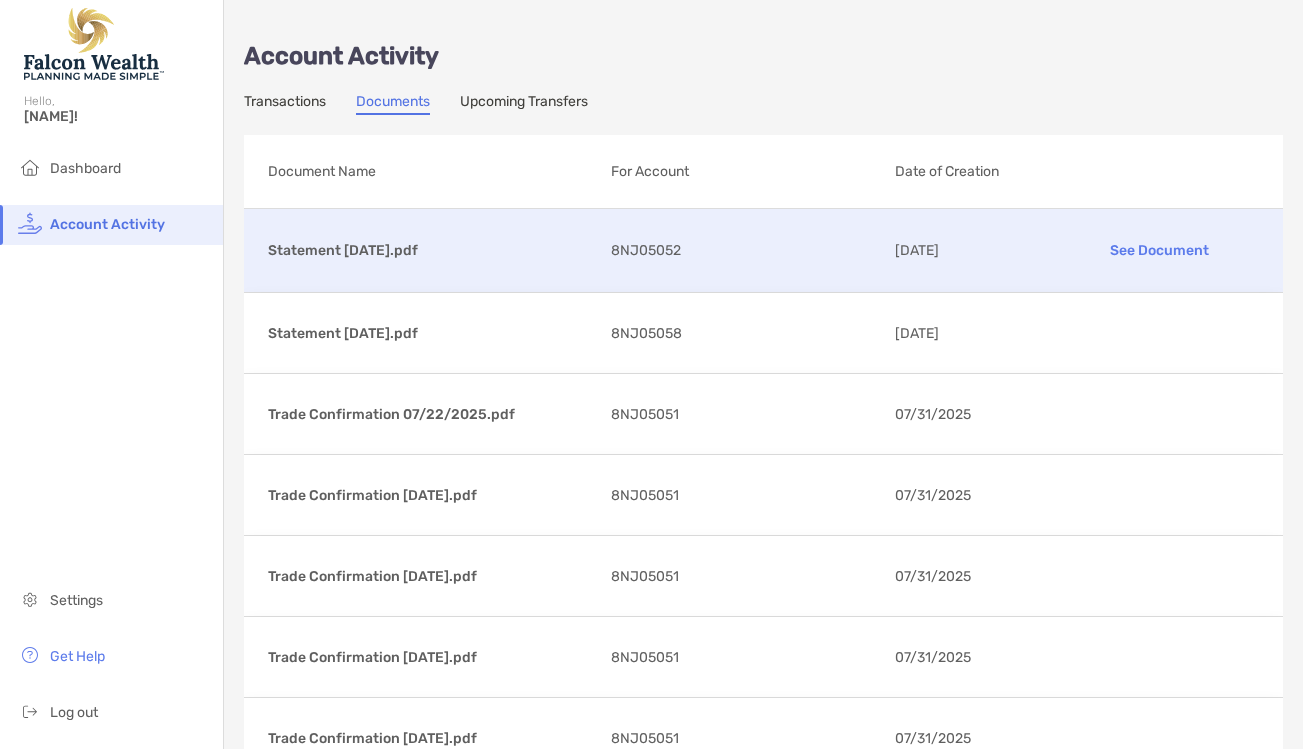 click on "See Document" at bounding box center [1159, 250] 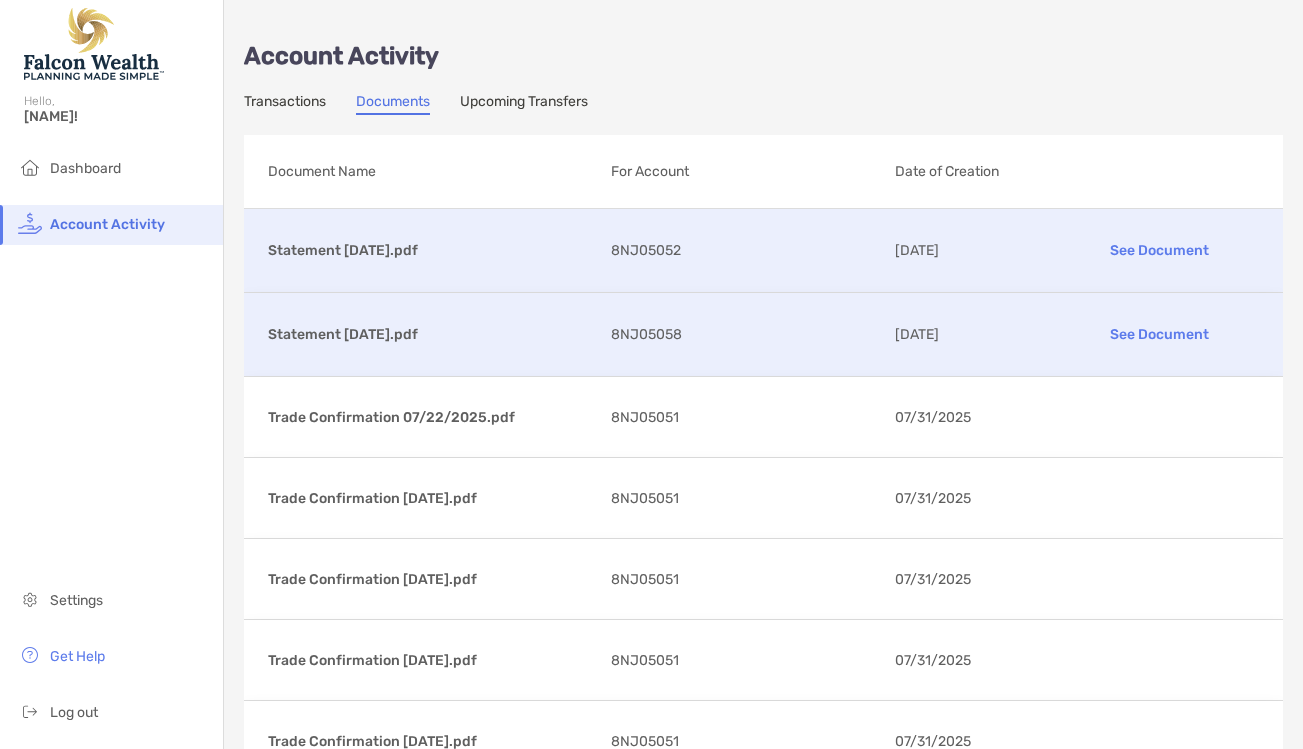 click on "See Document" at bounding box center (1159, 334) 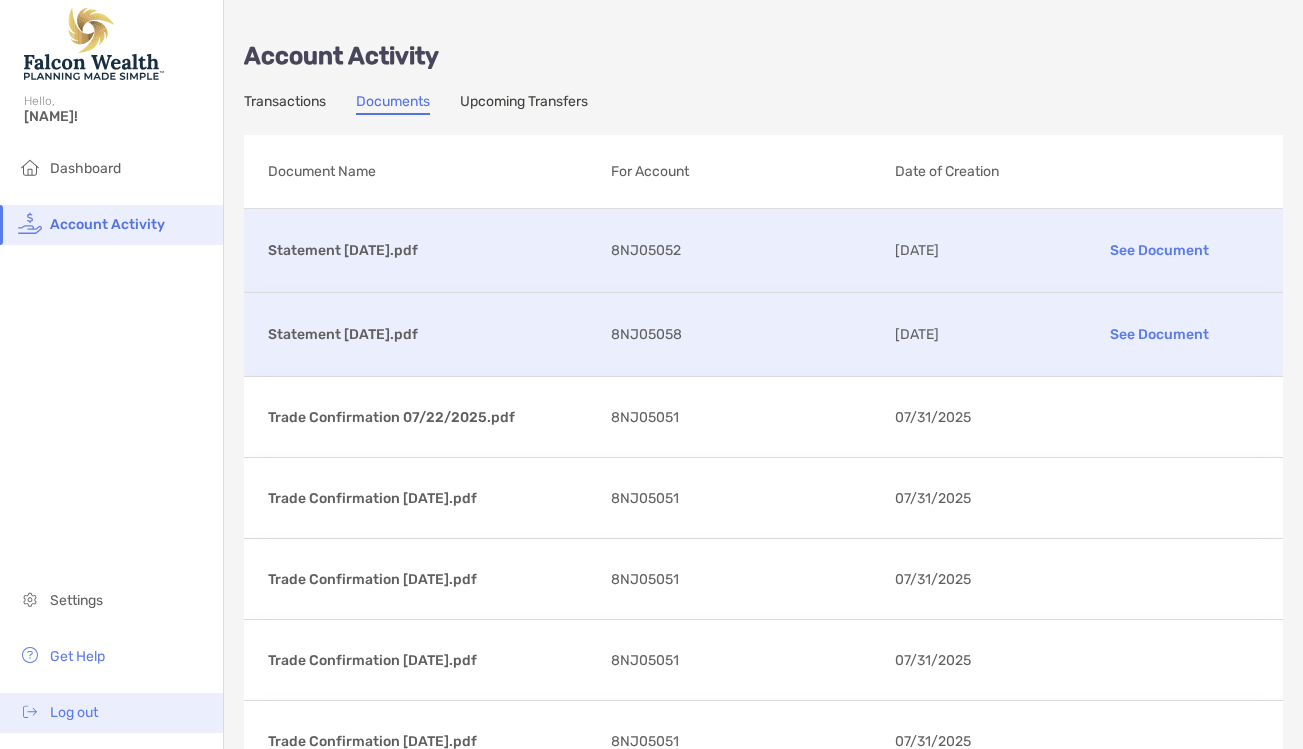 click on "Log out" at bounding box center [111, 713] 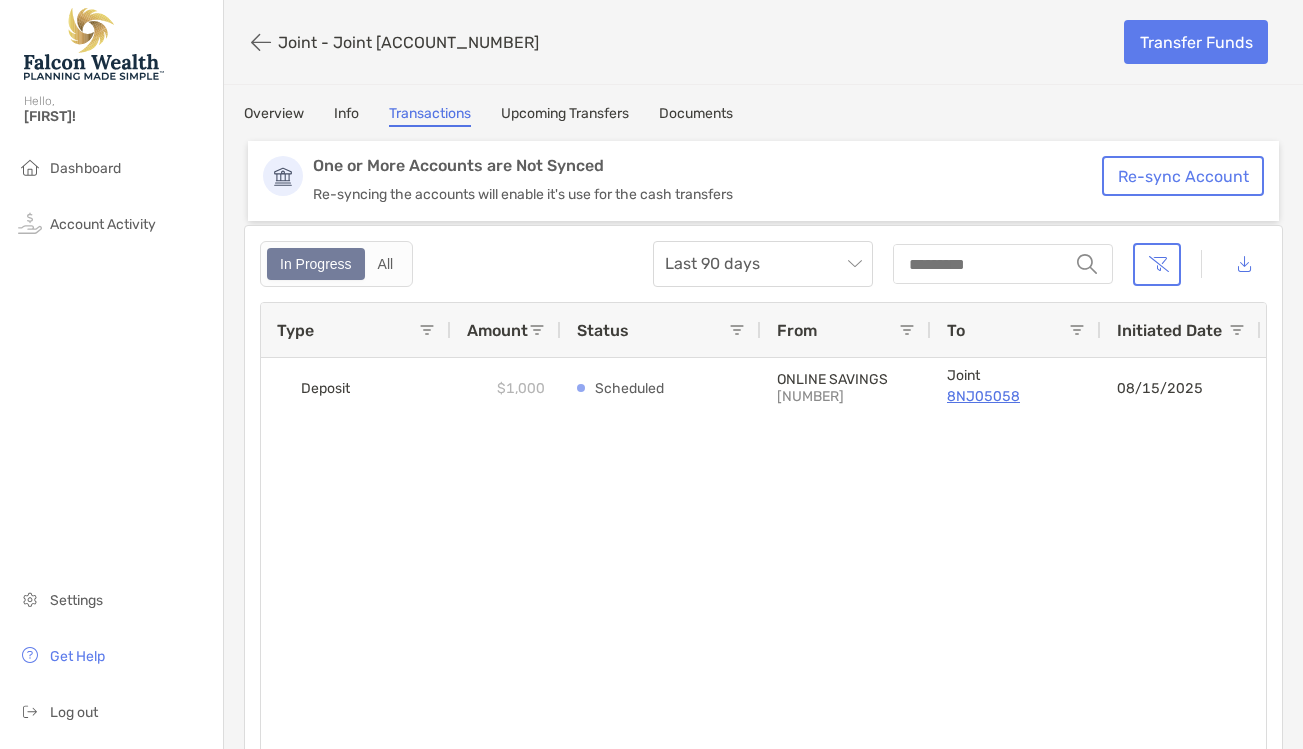scroll, scrollTop: 0, scrollLeft: 0, axis: both 